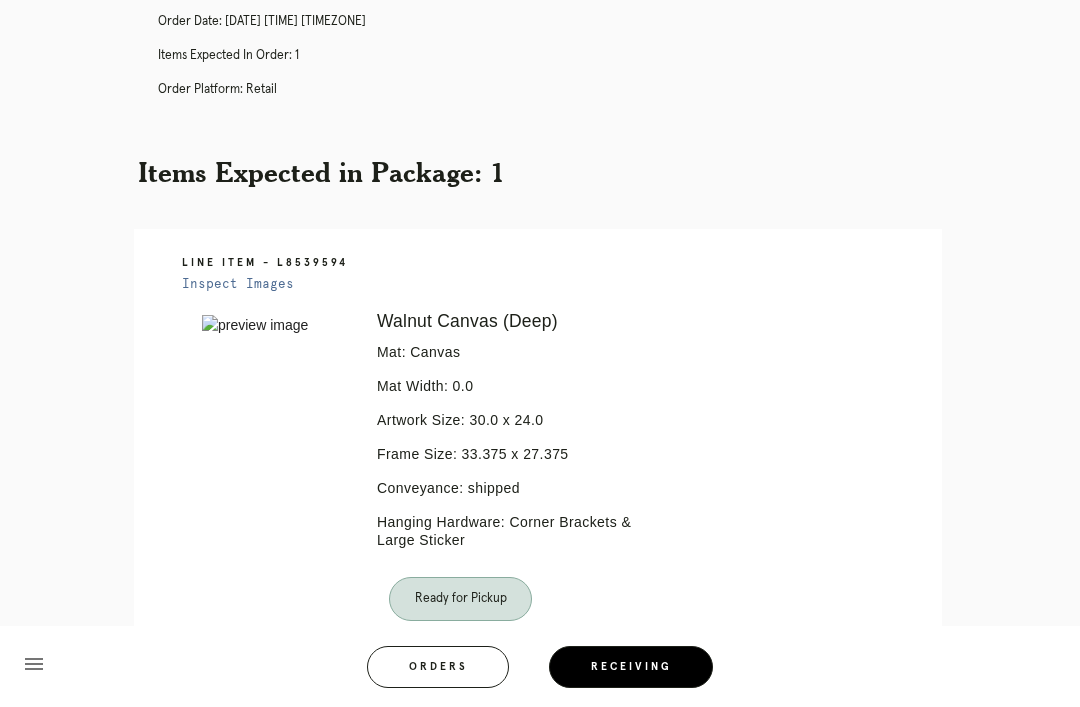 scroll, scrollTop: 322, scrollLeft: 0, axis: vertical 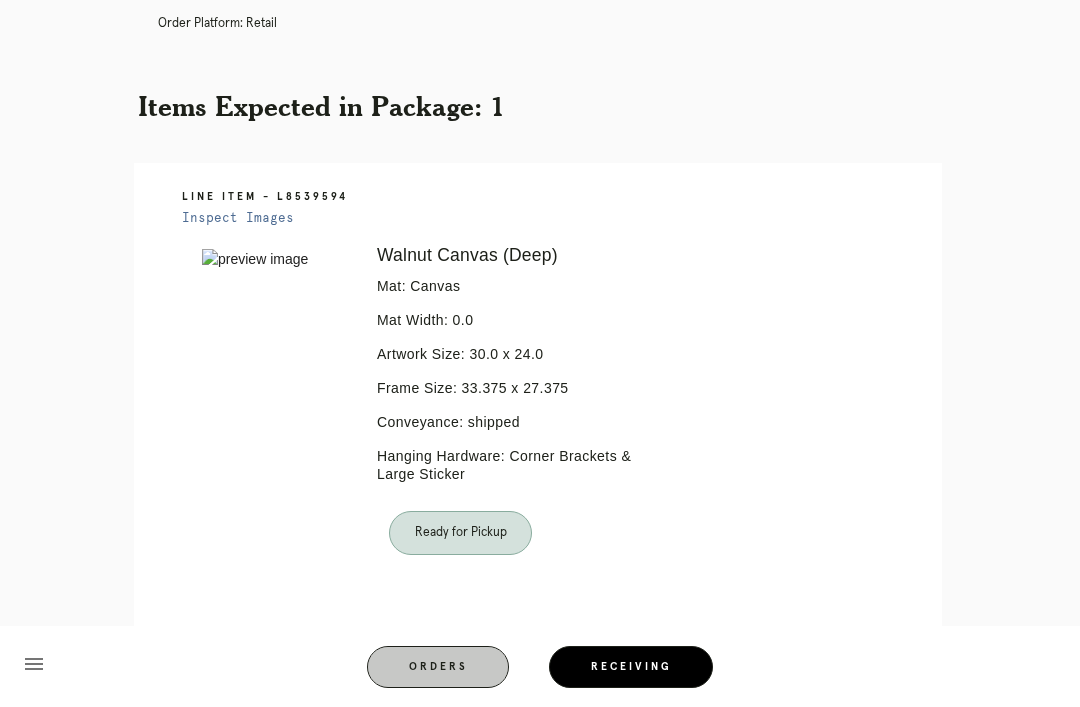 click on "Orders" at bounding box center (438, 667) 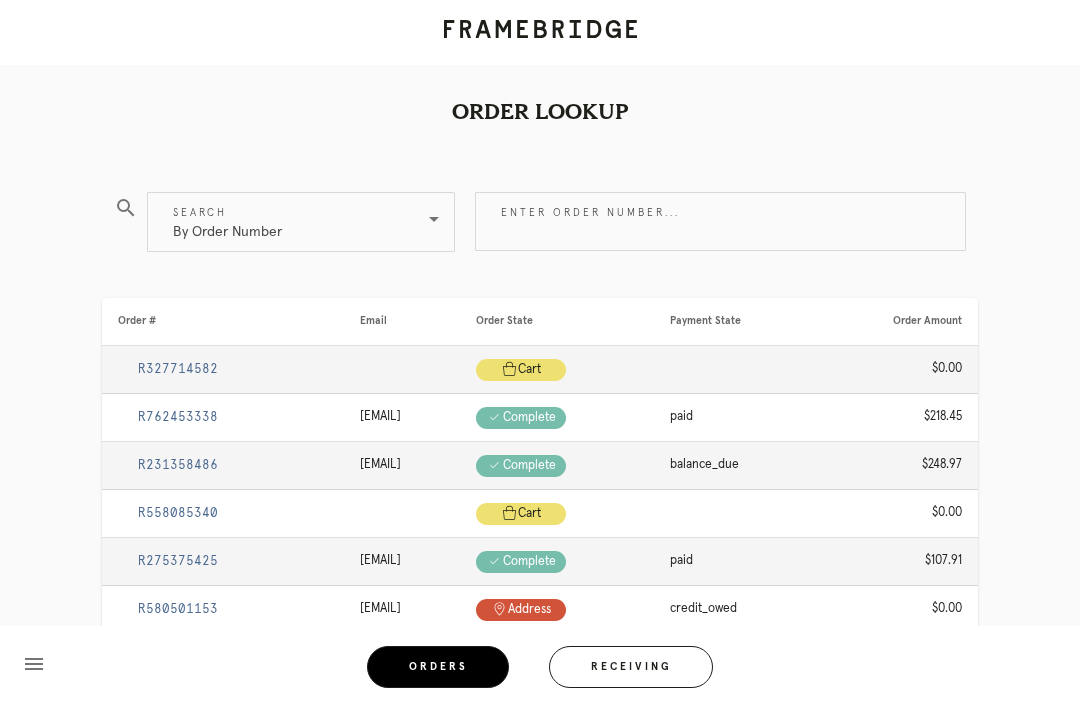 click on "Receiving" at bounding box center [631, 667] 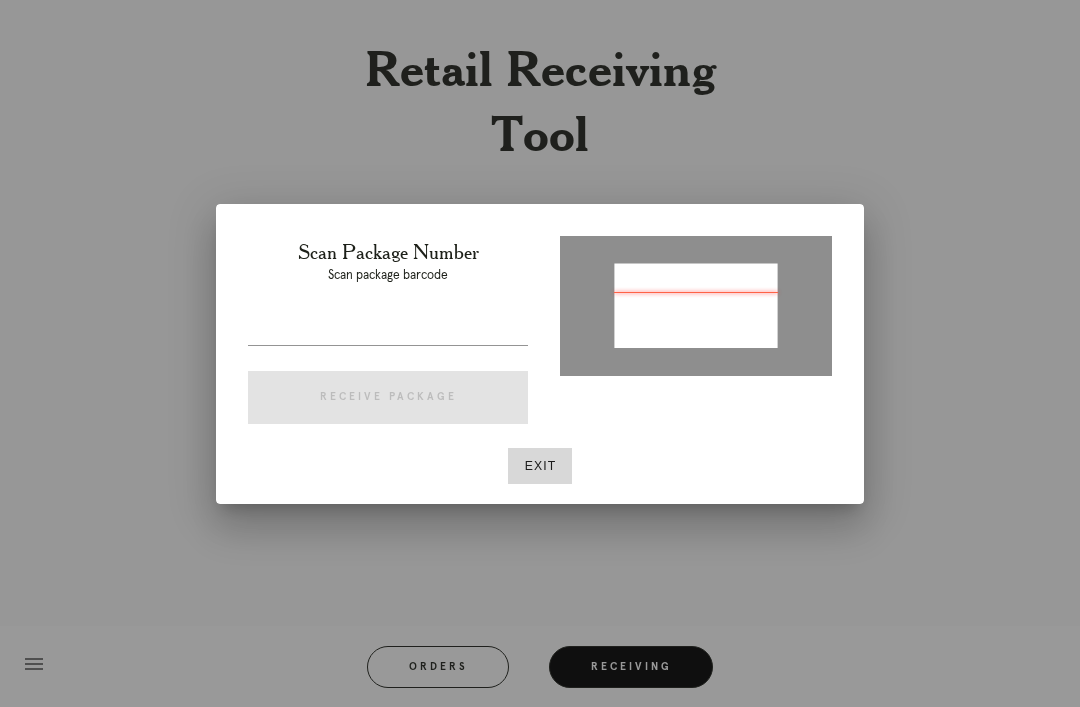 type on "P414026285154106" 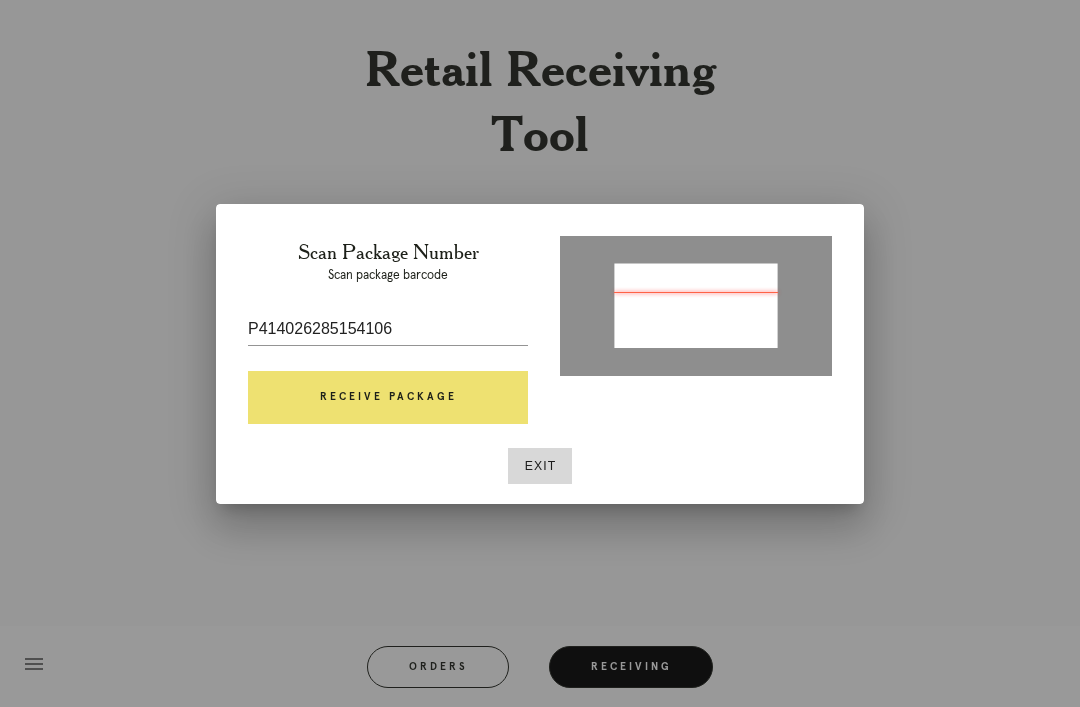 click on "Receive Package" at bounding box center [388, 398] 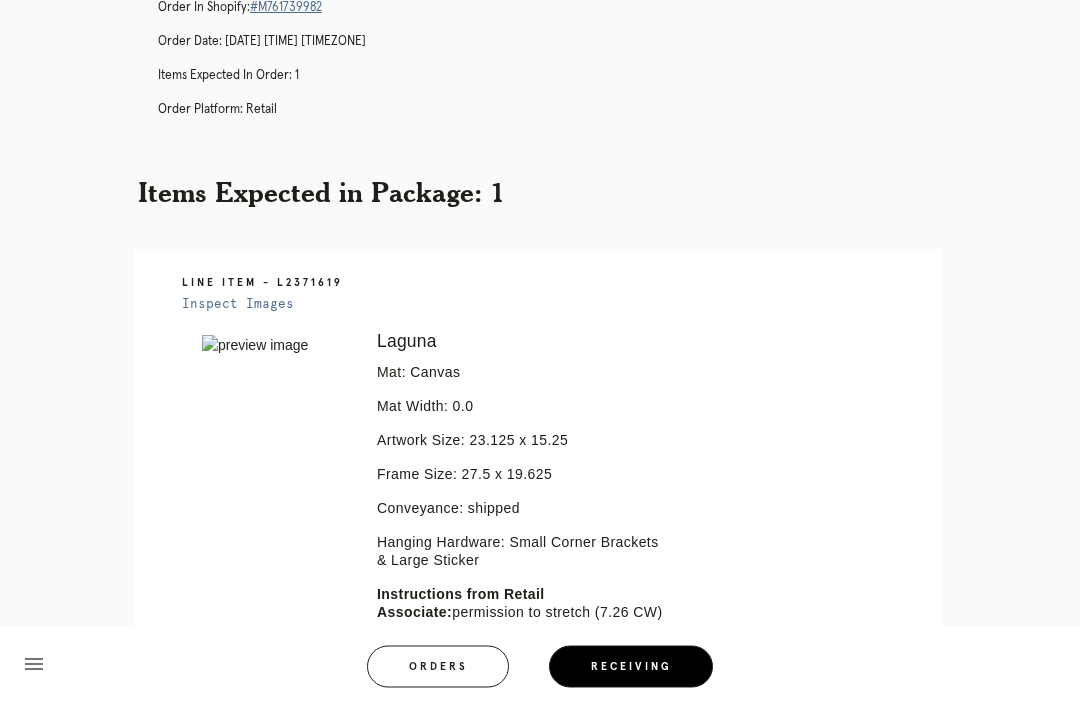 scroll, scrollTop: 230, scrollLeft: 0, axis: vertical 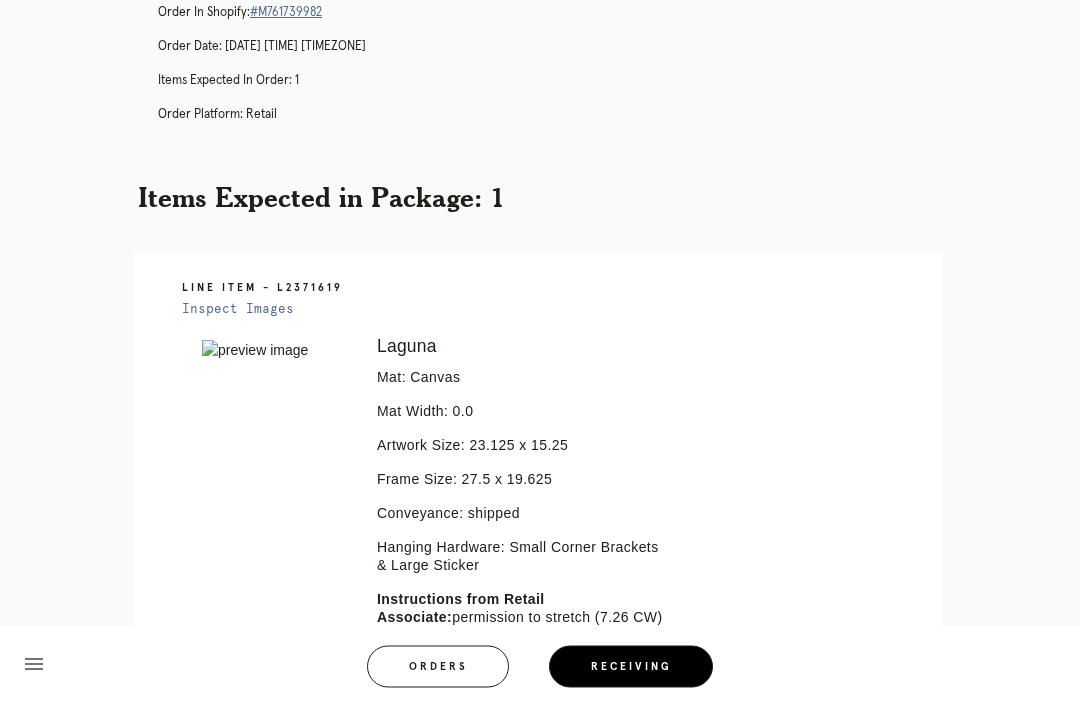 click at bounding box center [275, 351] 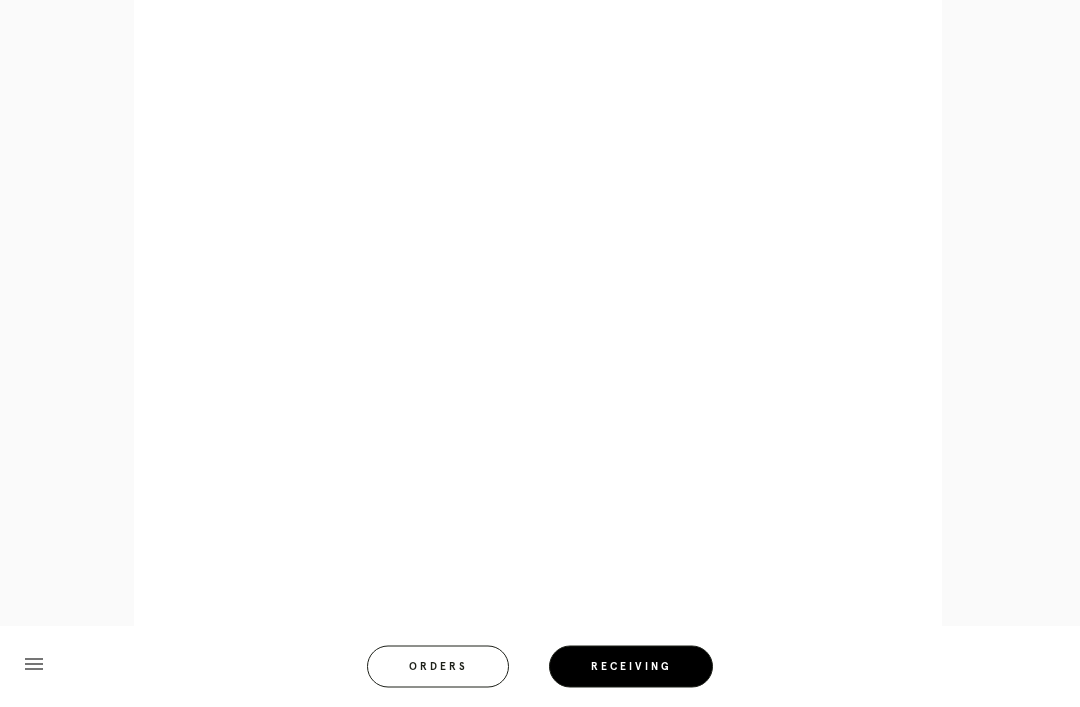 scroll, scrollTop: 910, scrollLeft: 0, axis: vertical 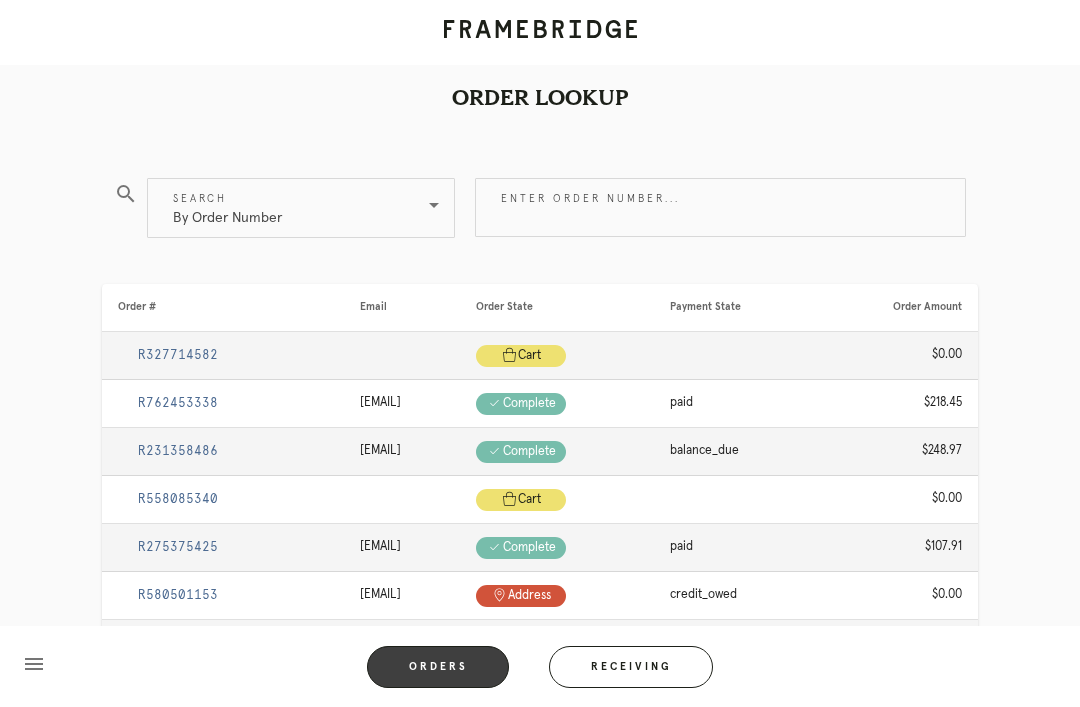 click on "Receiving" at bounding box center (631, 667) 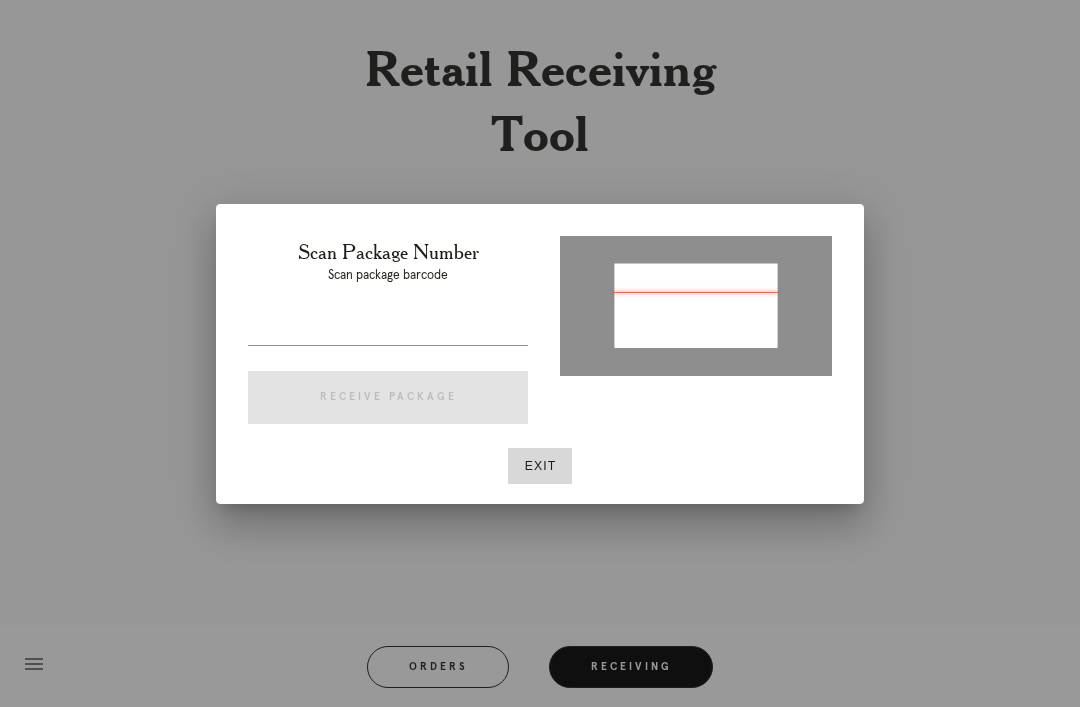 type on "P726454421891551" 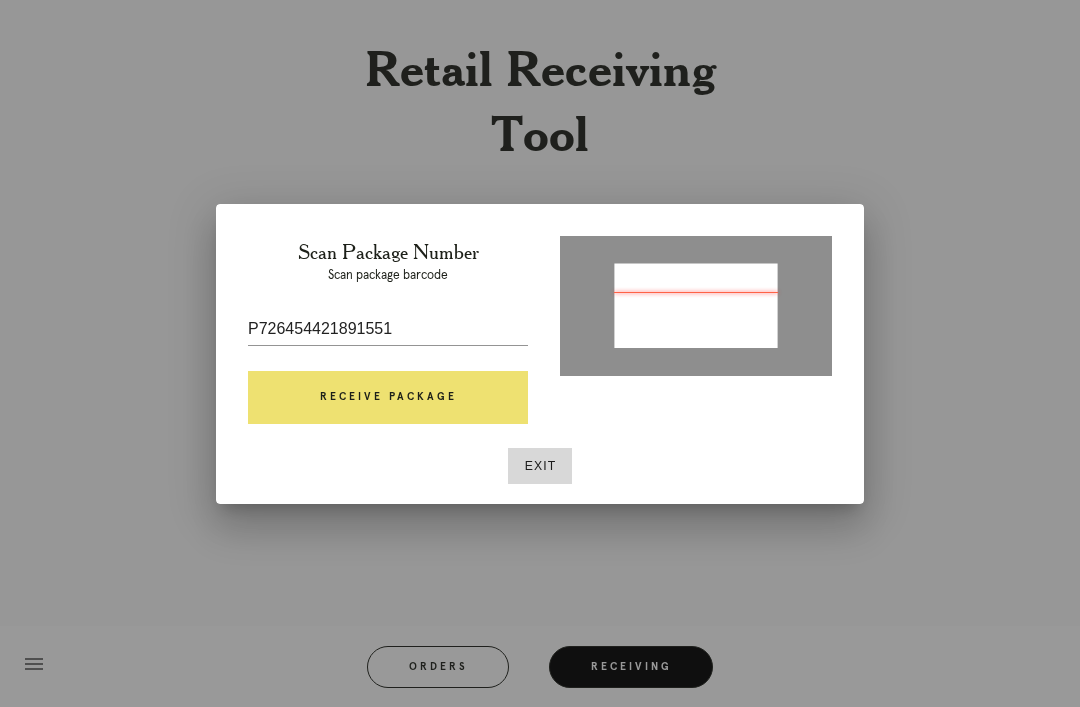 click on "Receive Package" at bounding box center [388, 398] 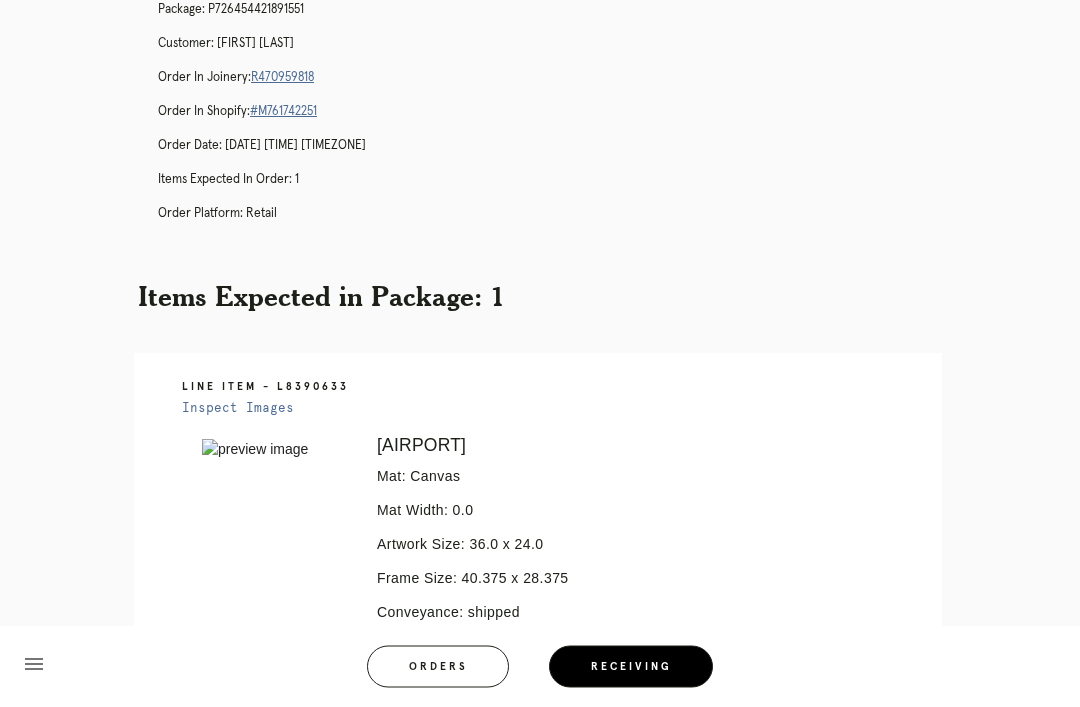 scroll, scrollTop: 153, scrollLeft: 0, axis: vertical 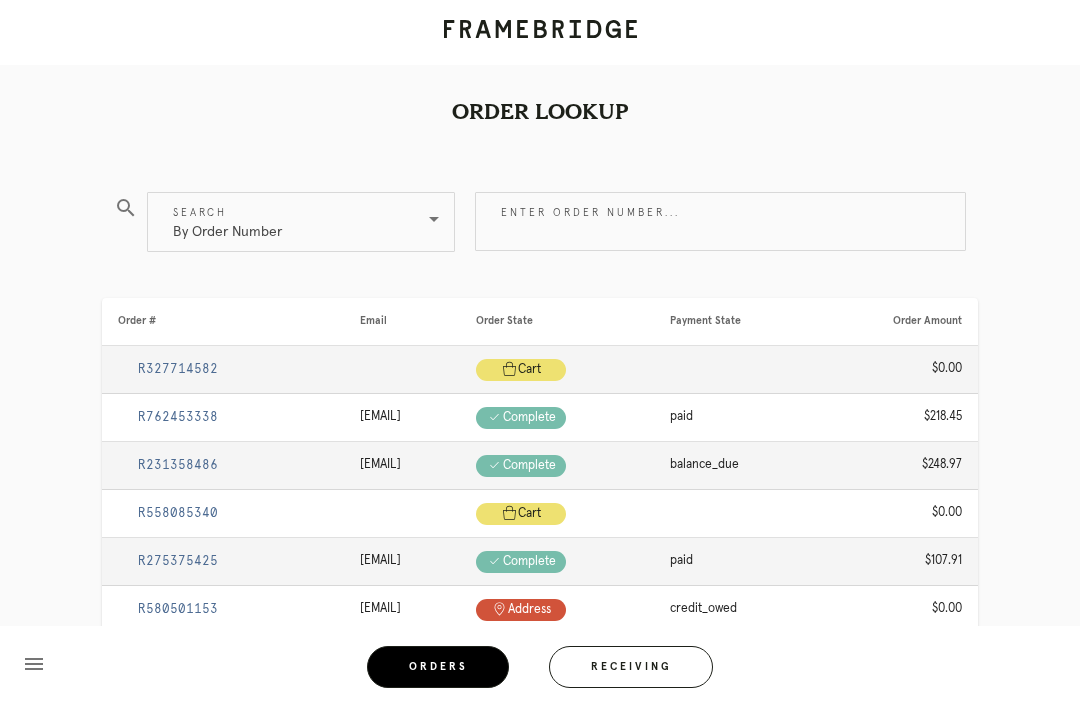 click on "Receiving" at bounding box center (631, 667) 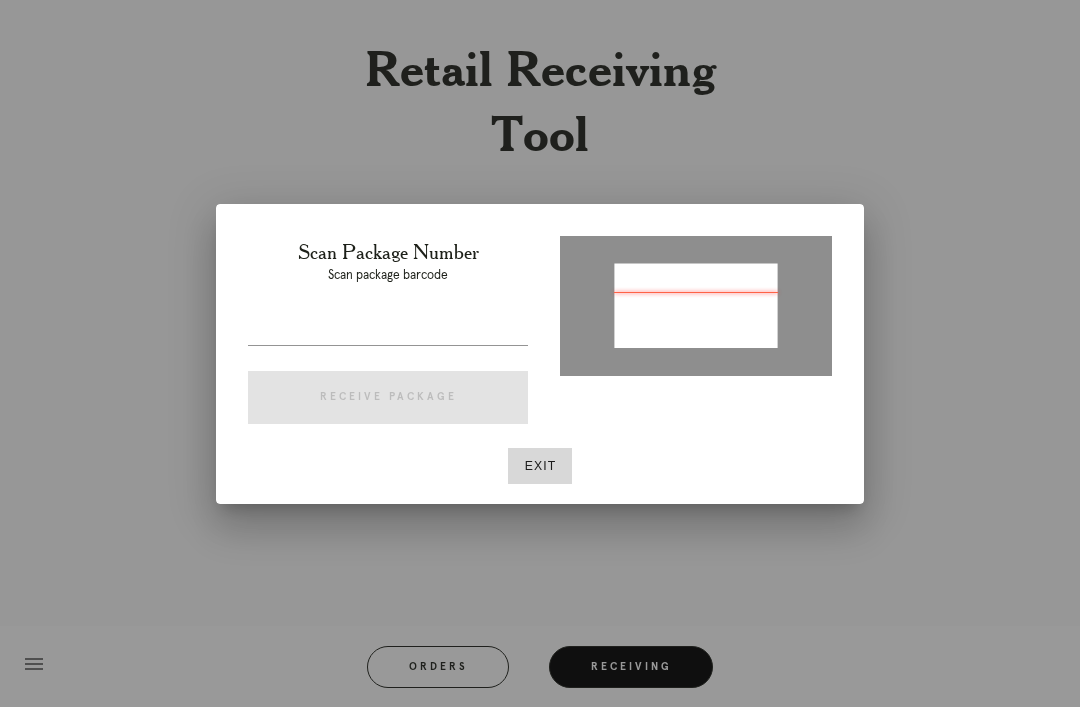 type on "P726454421891551" 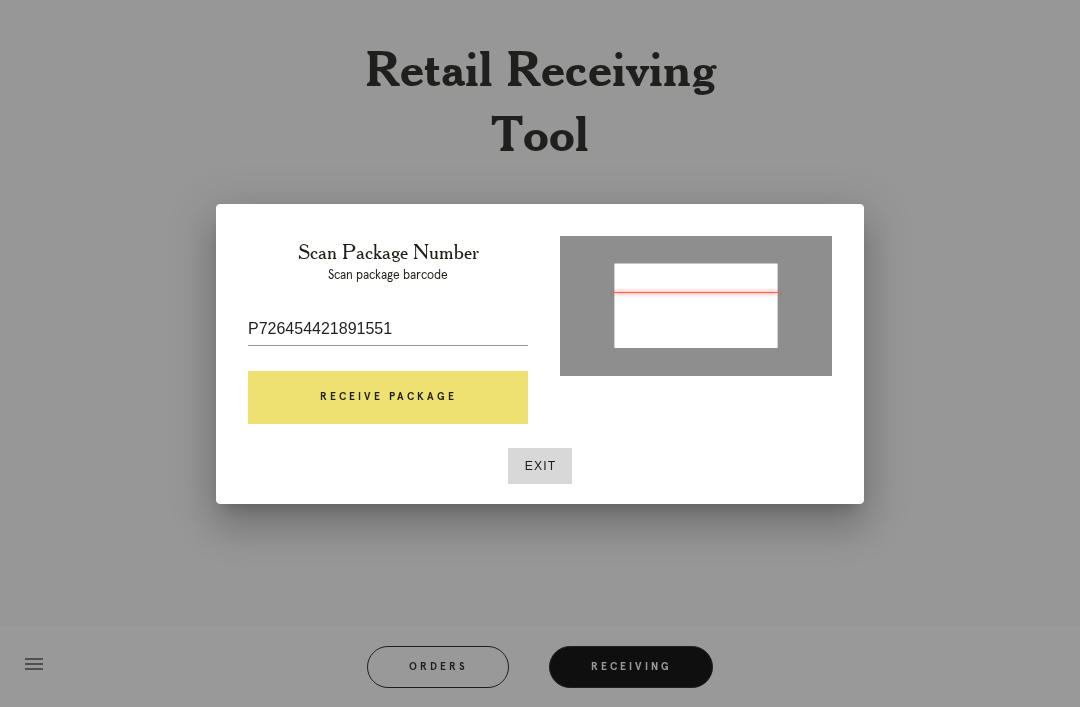 click on "Scan Package Number   Scan package barcode   P726454421891551   Receive Package" at bounding box center (388, 336) 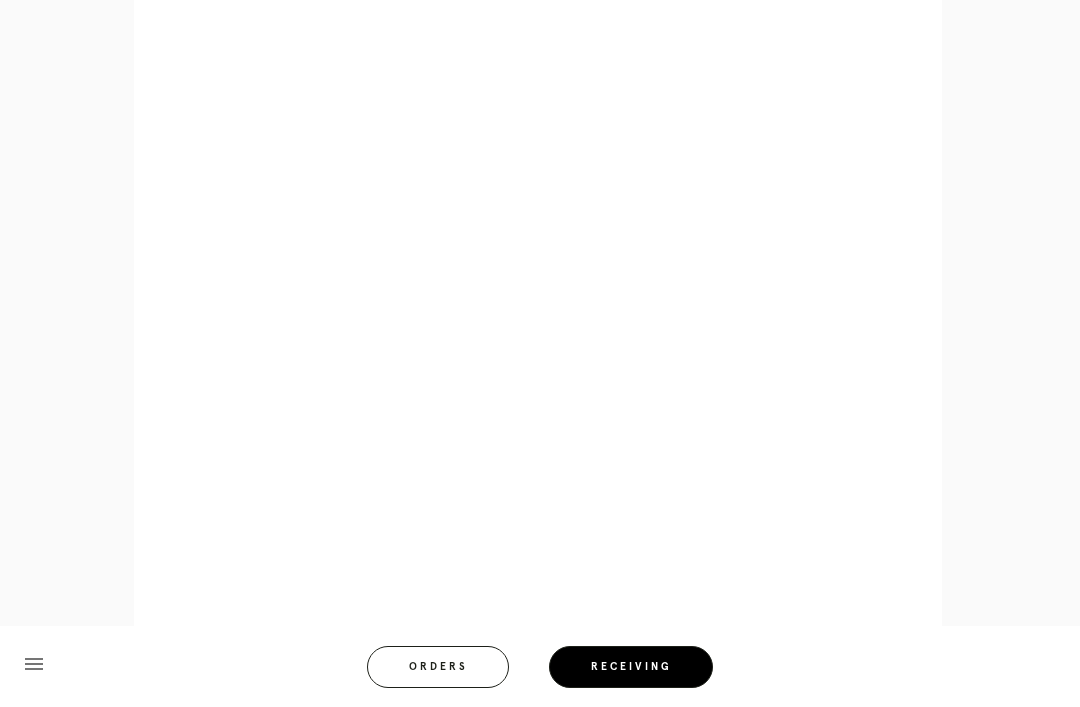 scroll, scrollTop: 858, scrollLeft: 0, axis: vertical 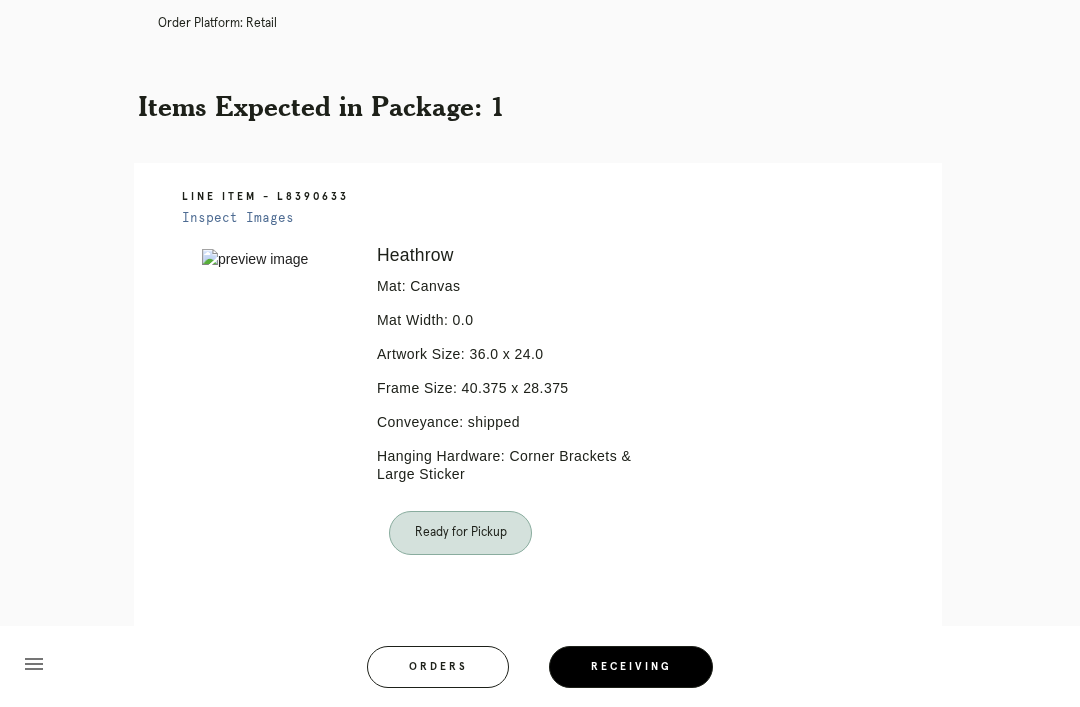 click on "Orders" at bounding box center (438, 667) 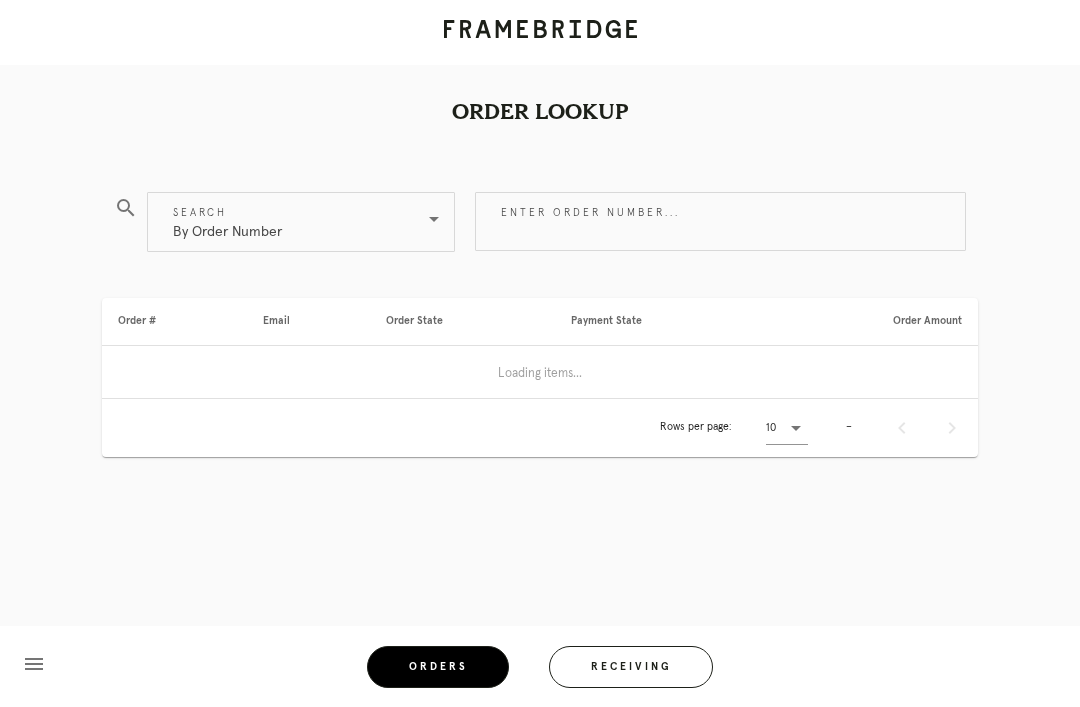scroll, scrollTop: 0, scrollLeft: 0, axis: both 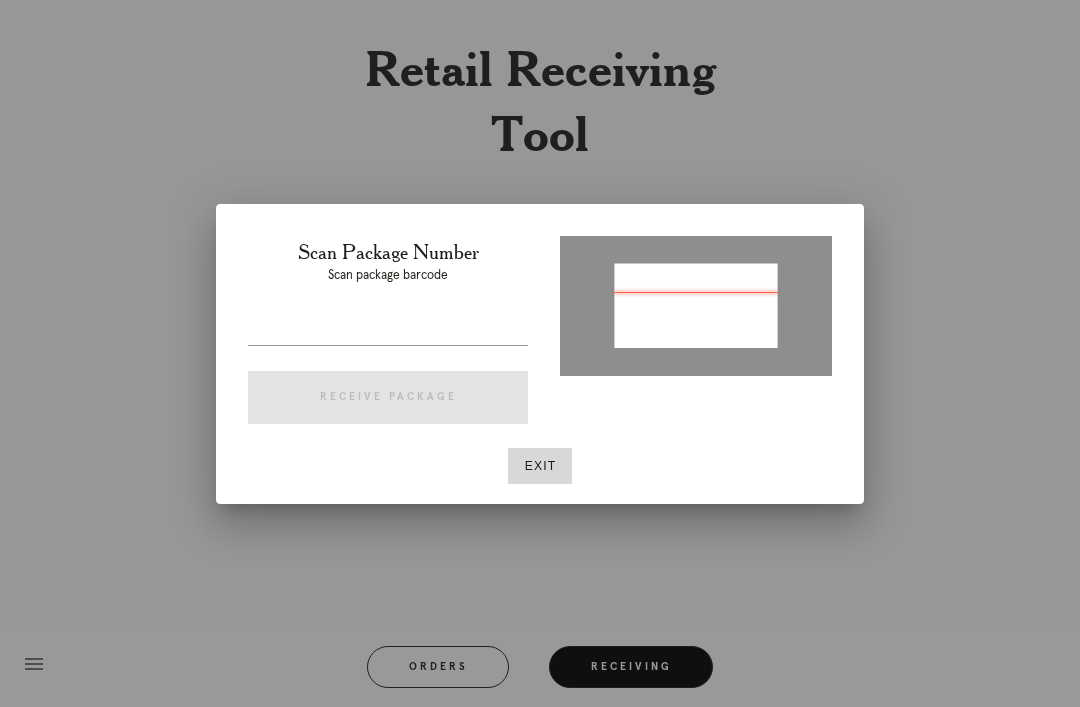 type on "1ZE3628KYW25192394" 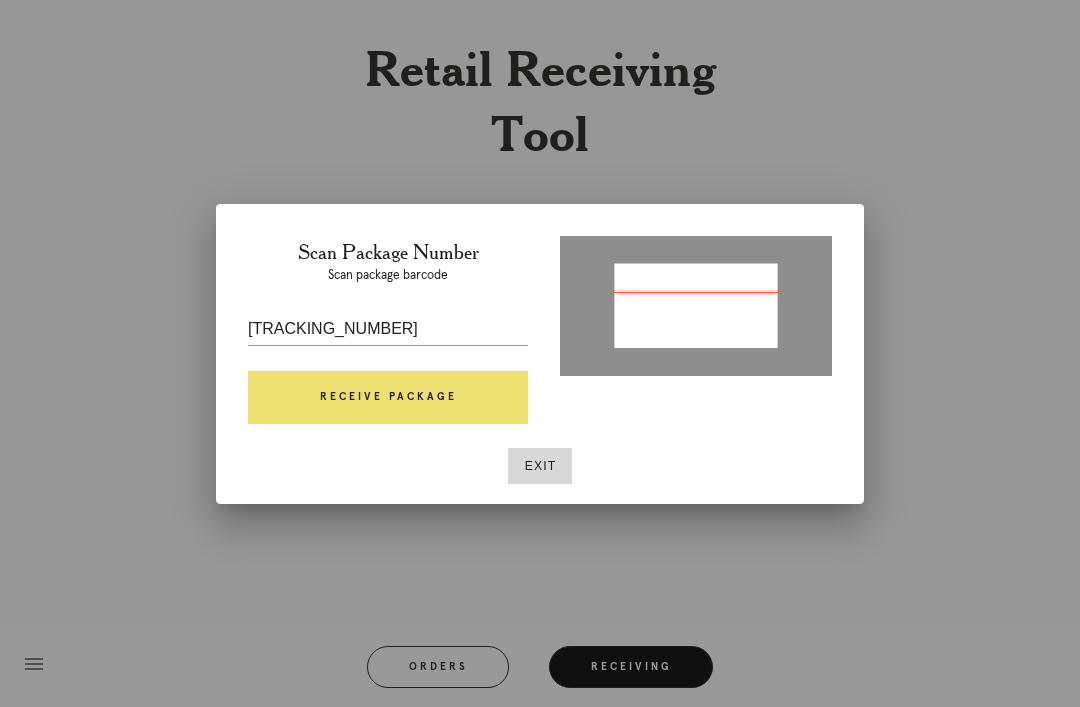click on "Receive Package" at bounding box center (388, 398) 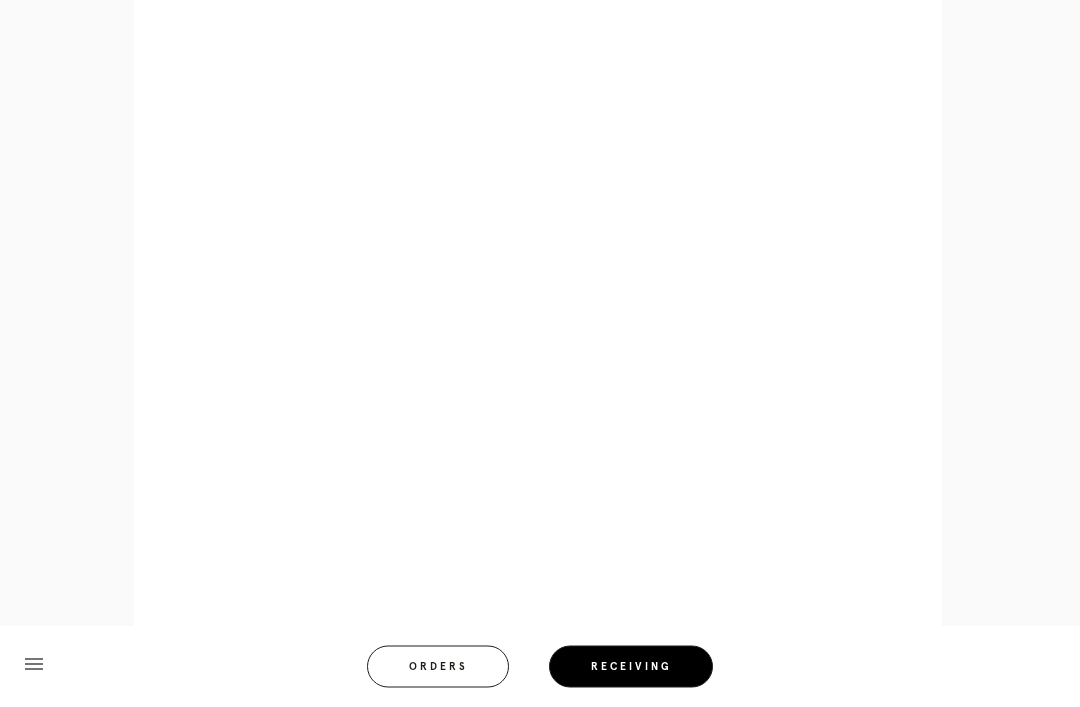 scroll, scrollTop: 858, scrollLeft: 0, axis: vertical 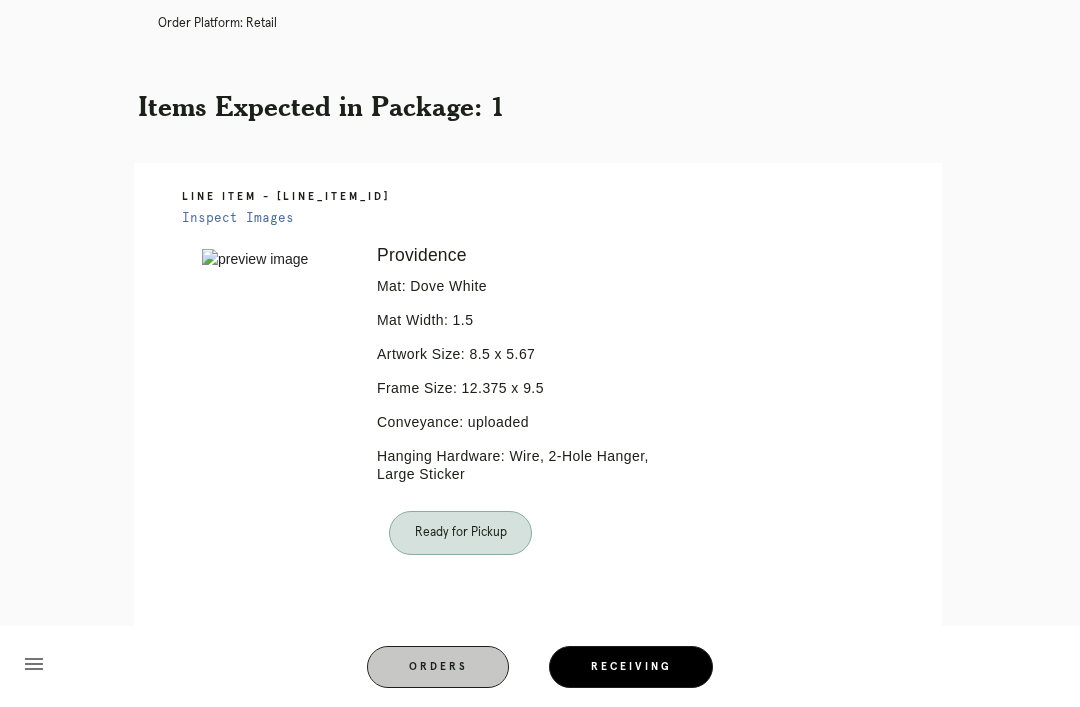 click on "Orders" at bounding box center (438, 667) 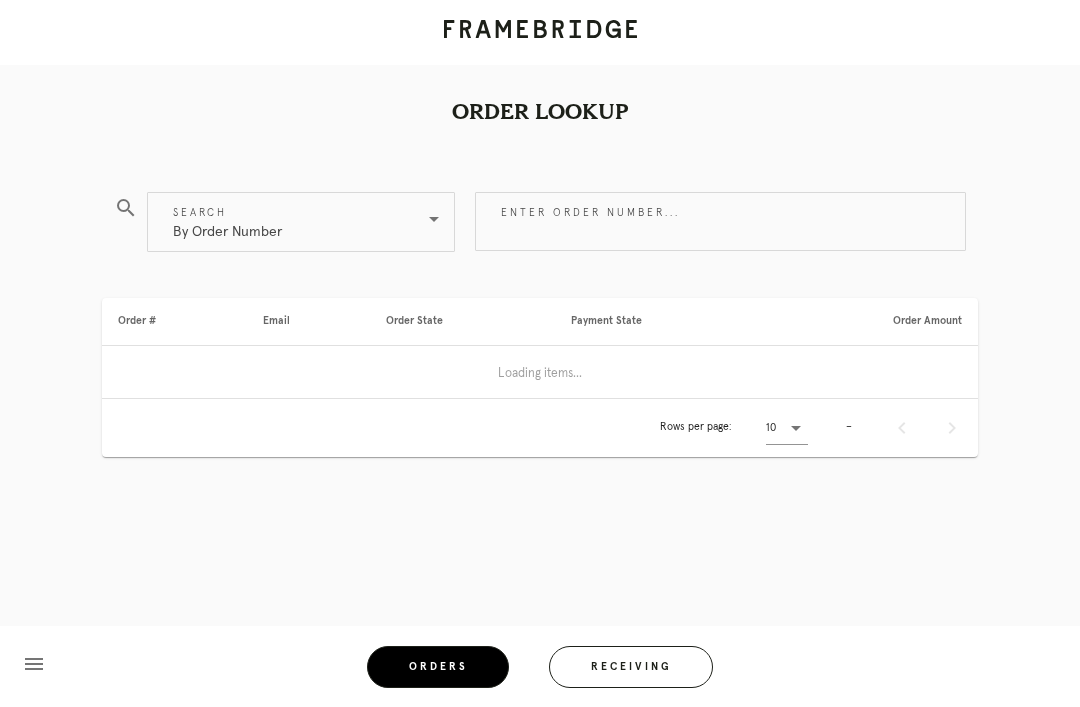 scroll, scrollTop: 0, scrollLeft: 0, axis: both 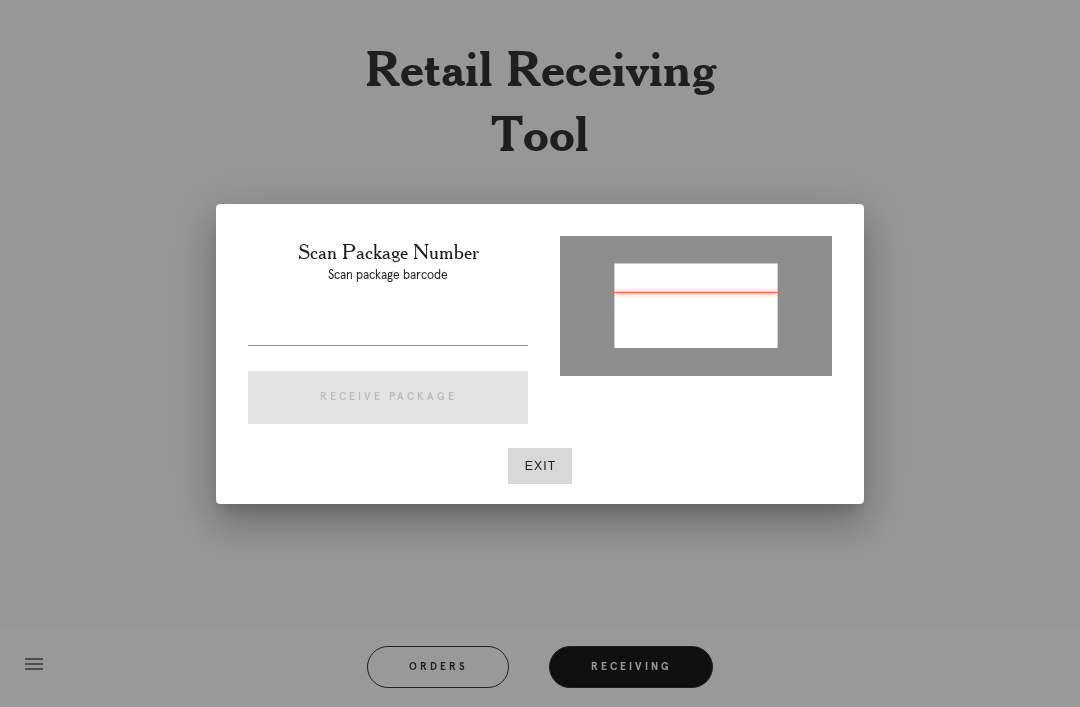 type on "1ZE3628K0335432596" 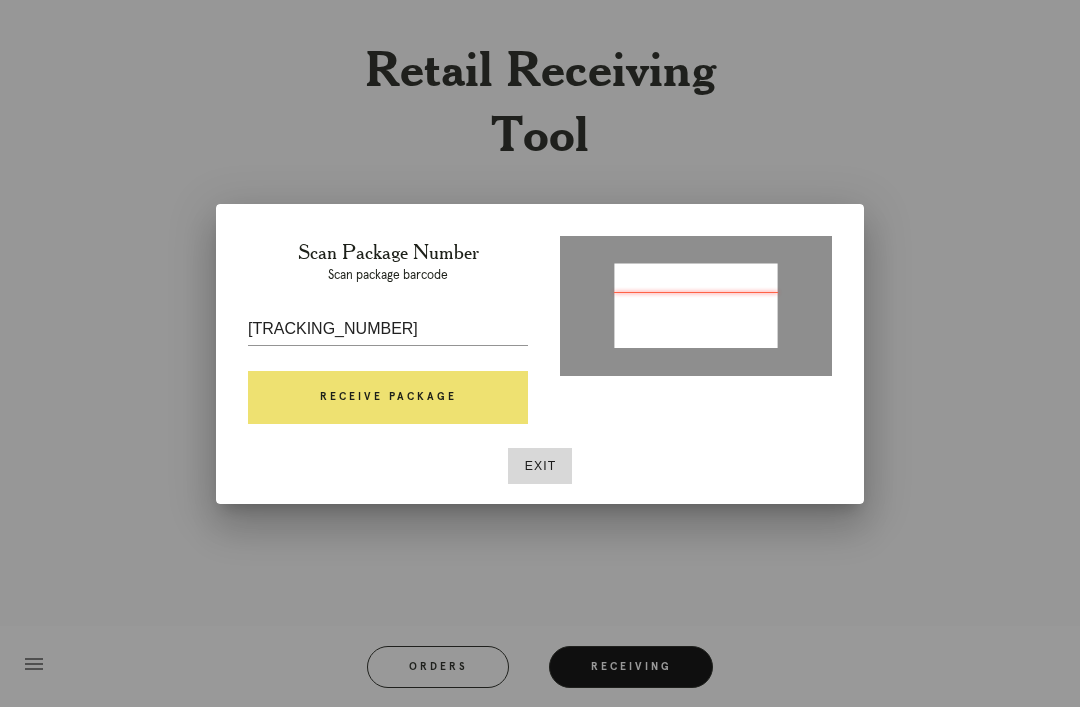 click on "Receive Package" at bounding box center [388, 398] 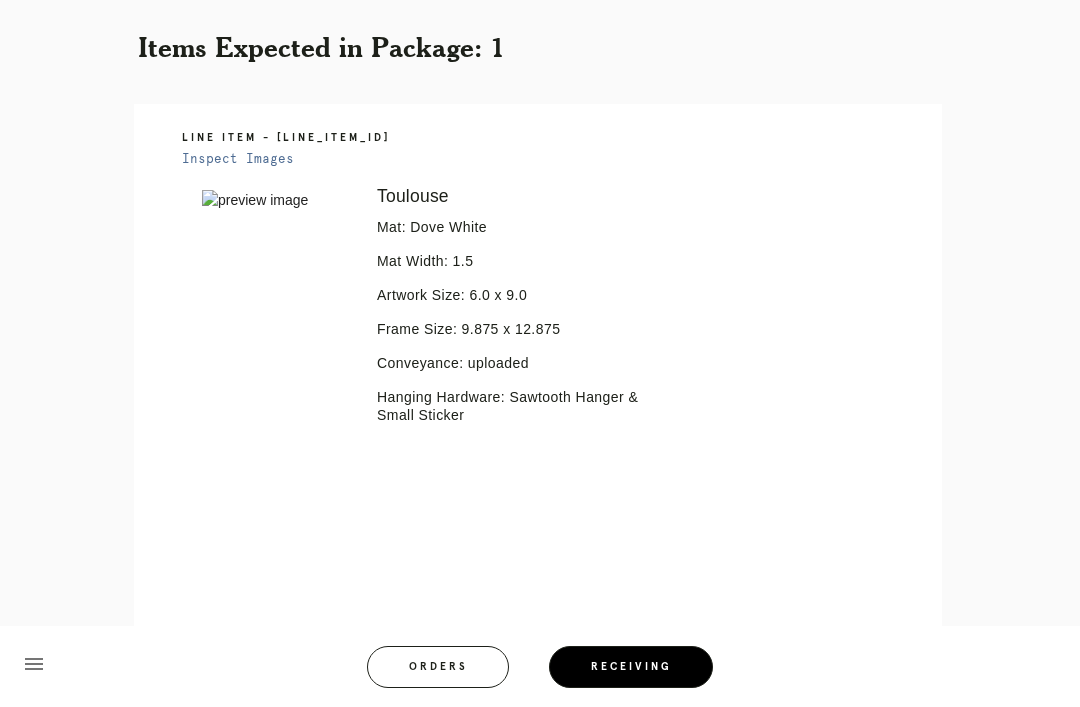 scroll, scrollTop: 382, scrollLeft: 0, axis: vertical 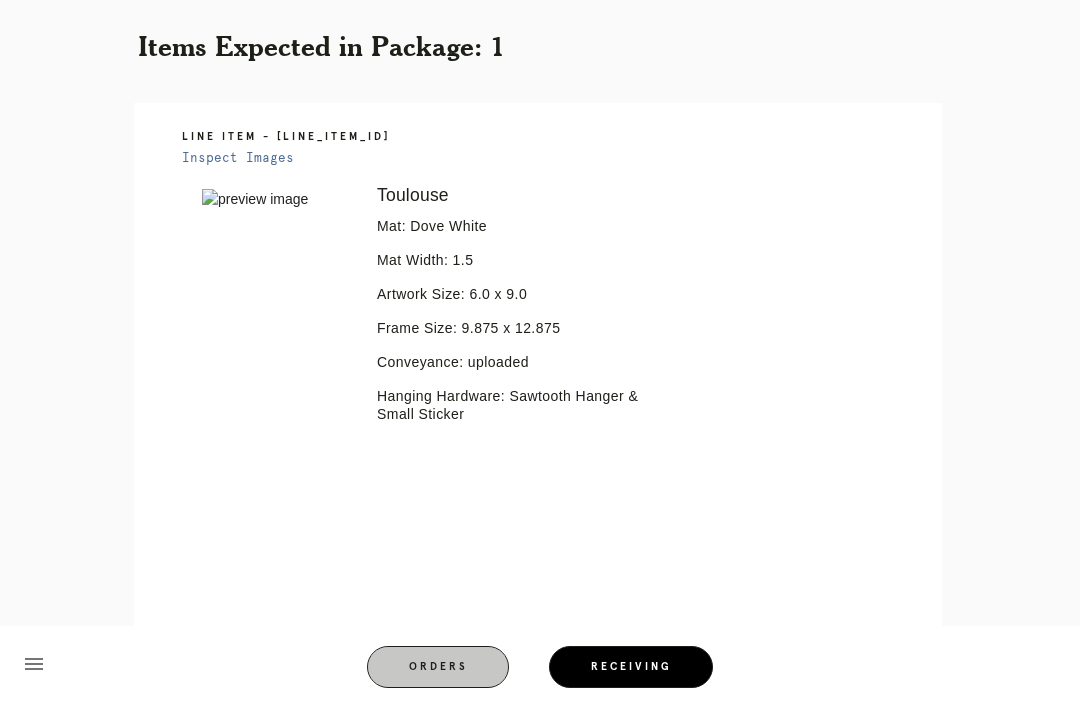 click on "Receiving" at bounding box center [631, 667] 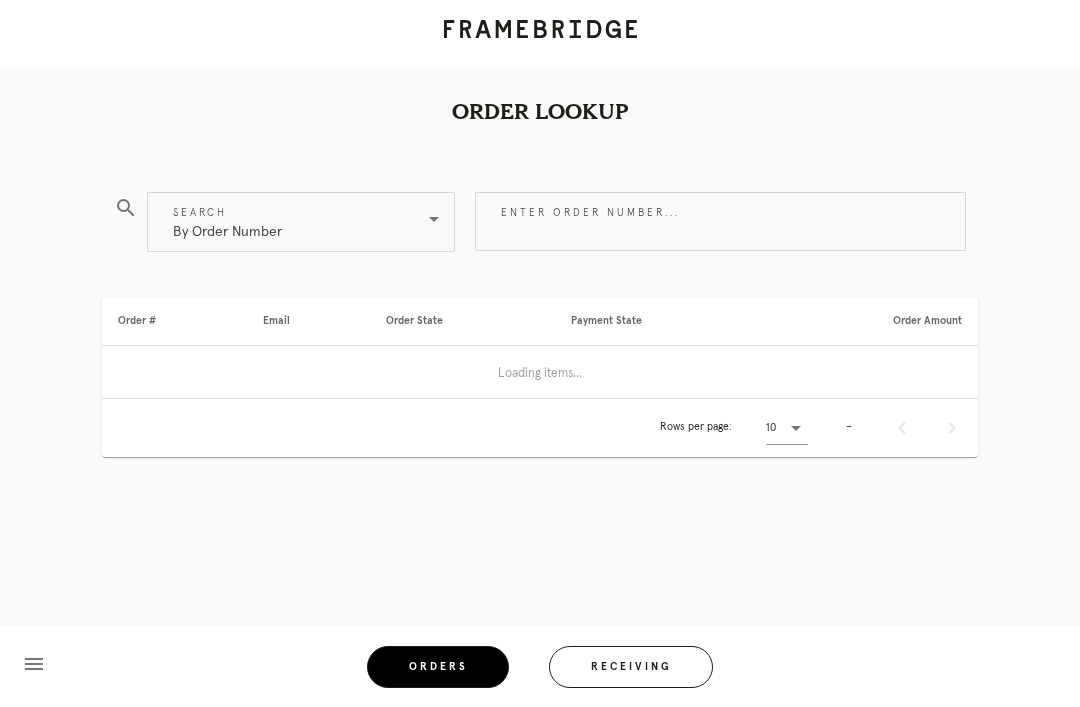 click on "menu
Orders
Receiving
Logged in as:   rebecca.spencer@framebridge.com   Union Market
Logout" at bounding box center [540, 673] 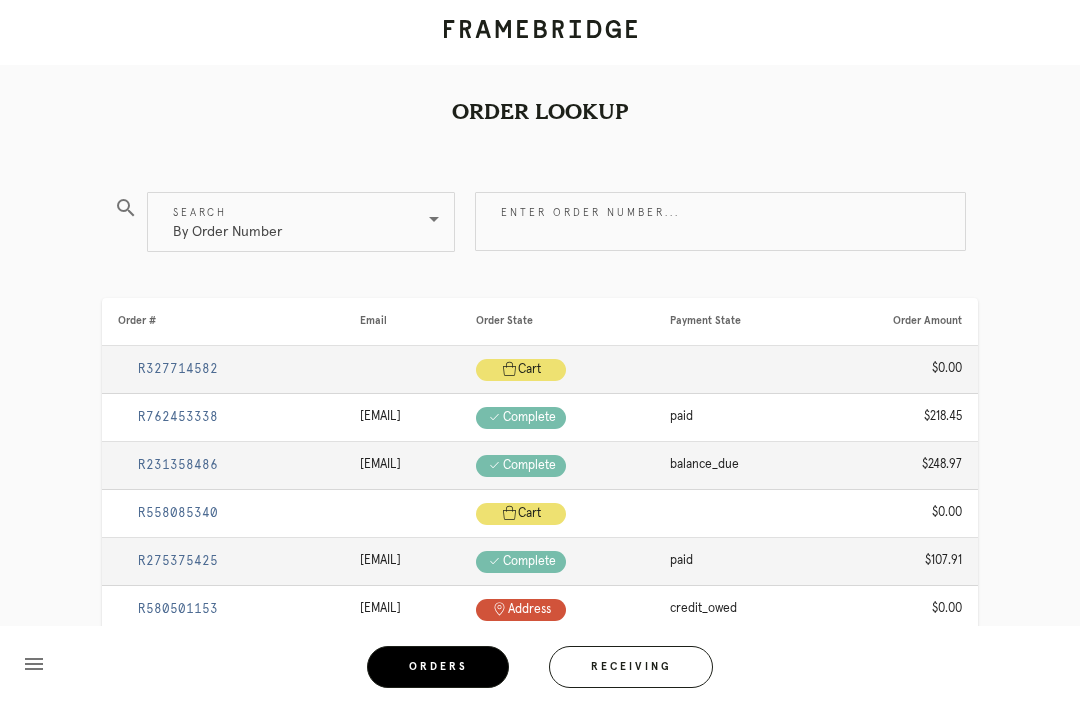 click on "menu
Orders
Receiving
Logged in as:   rebecca.spencer@framebridge.com   Union Market
Logout" at bounding box center (540, 673) 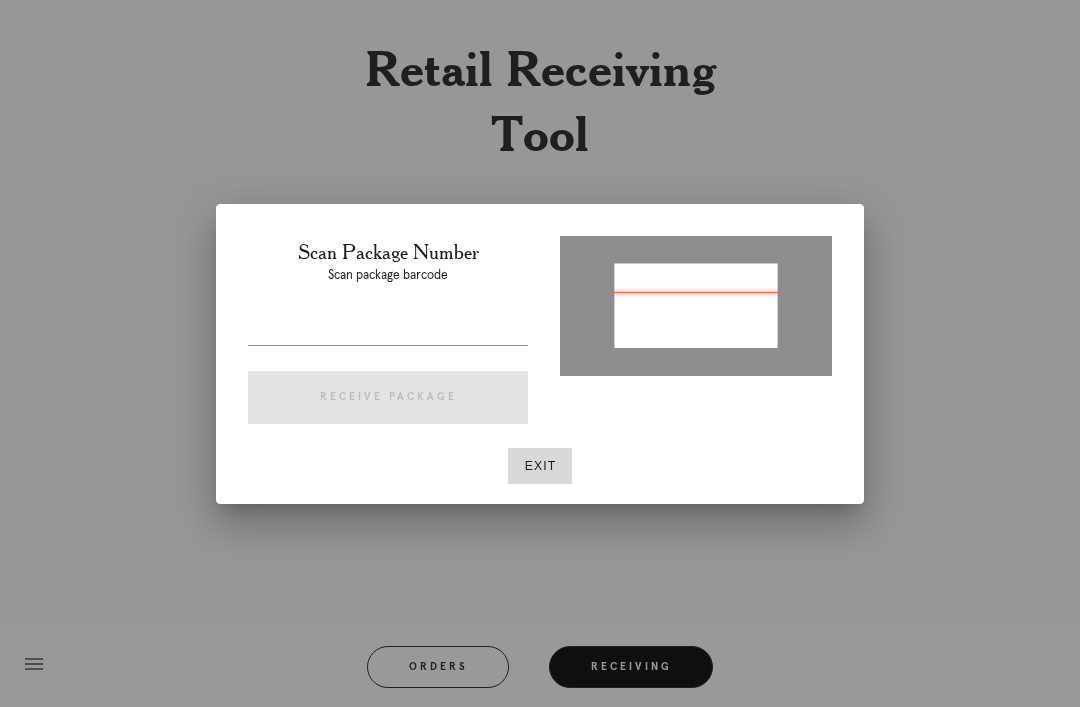 type on "1ZE3628K0327683518" 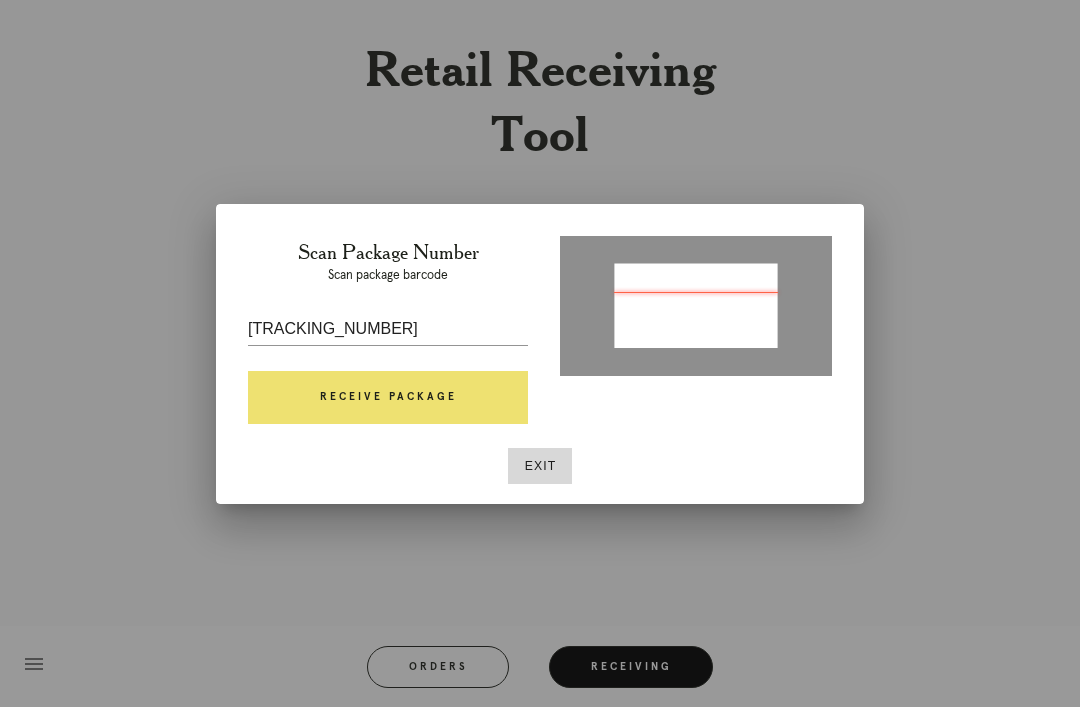 click on "Receive Package" at bounding box center [388, 398] 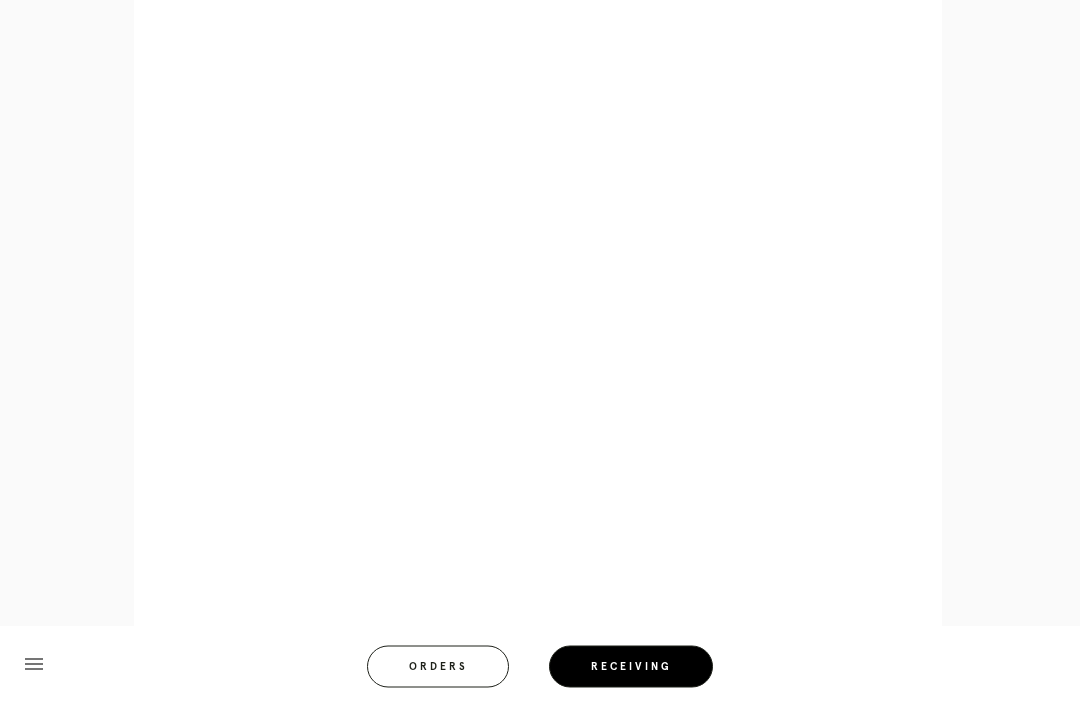 scroll, scrollTop: 998, scrollLeft: 0, axis: vertical 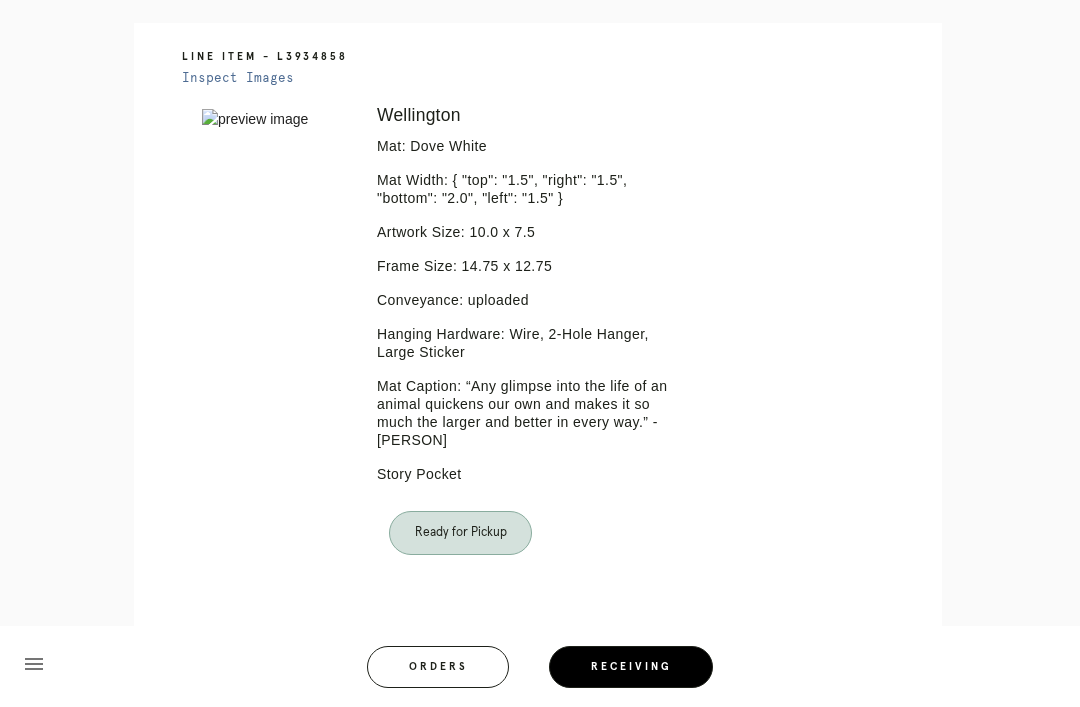 click on "Orders" at bounding box center (438, 667) 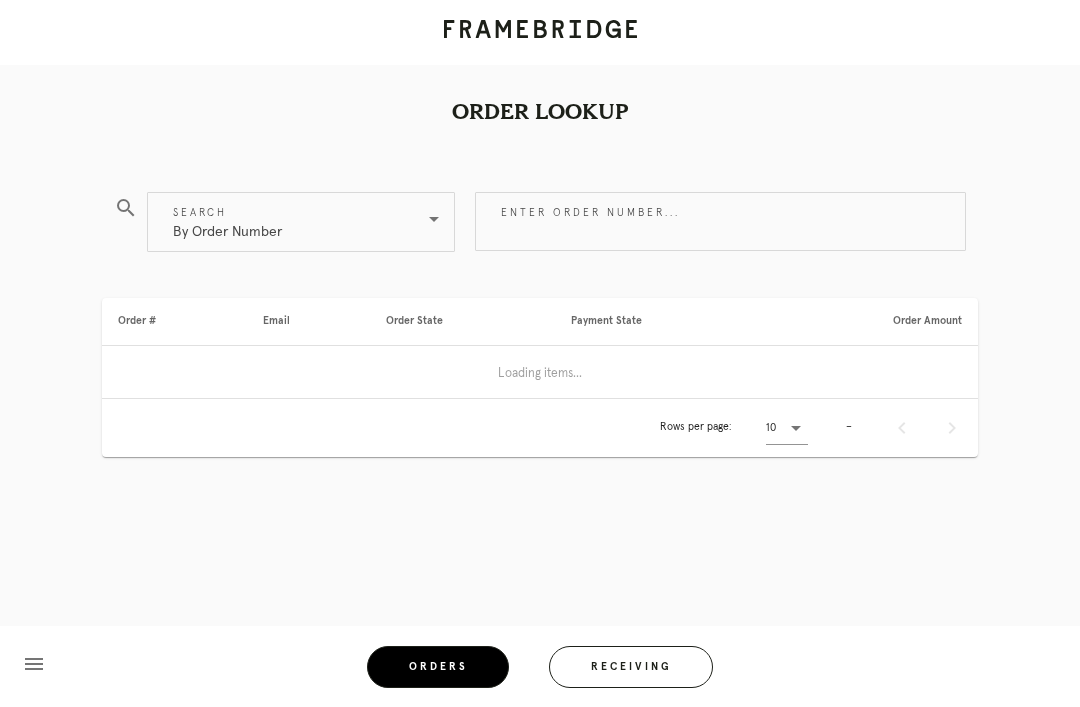 scroll, scrollTop: 0, scrollLeft: 0, axis: both 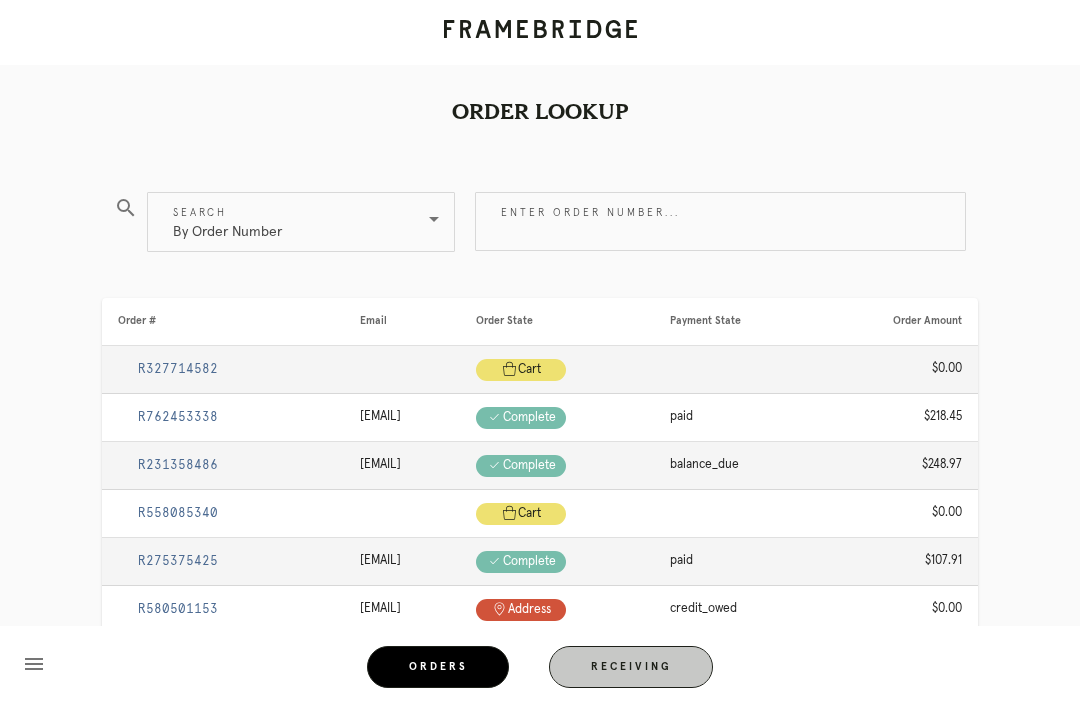 click on "Receiving" at bounding box center [631, 667] 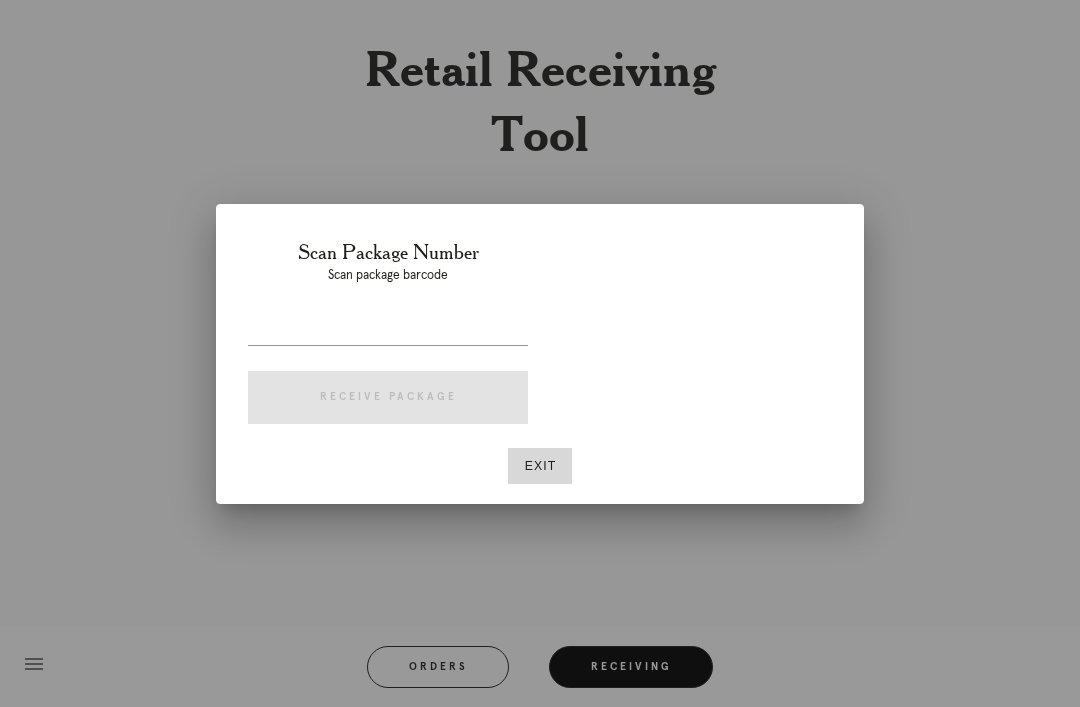 type on "[NUMBER]" 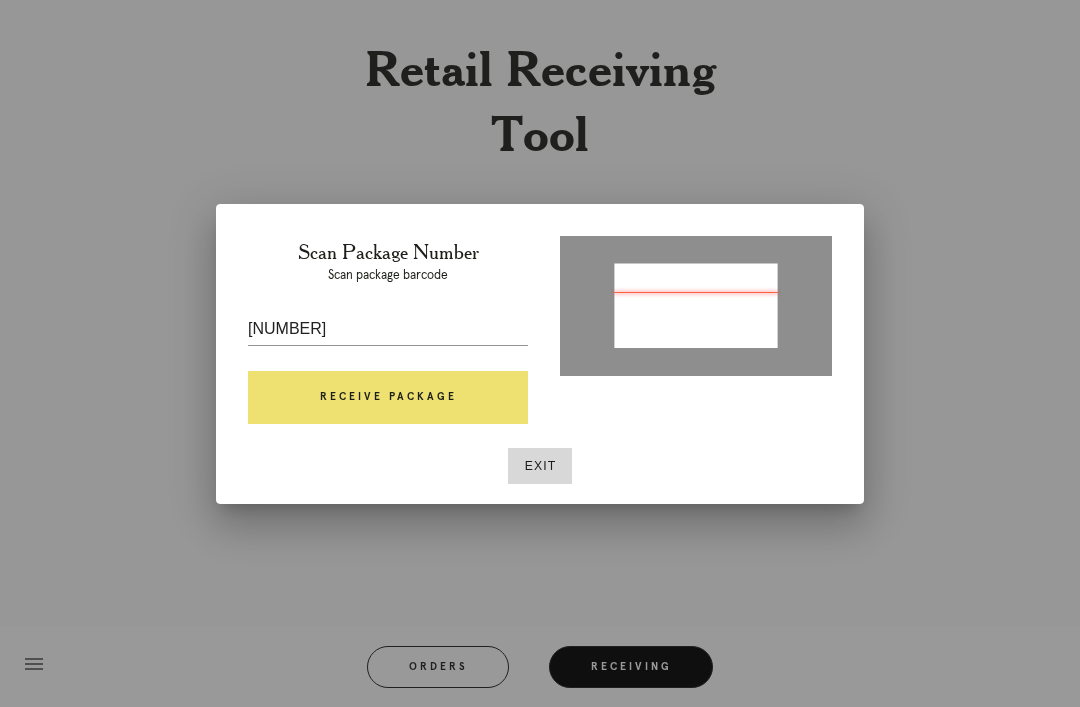 click on "Receive Package" at bounding box center [388, 398] 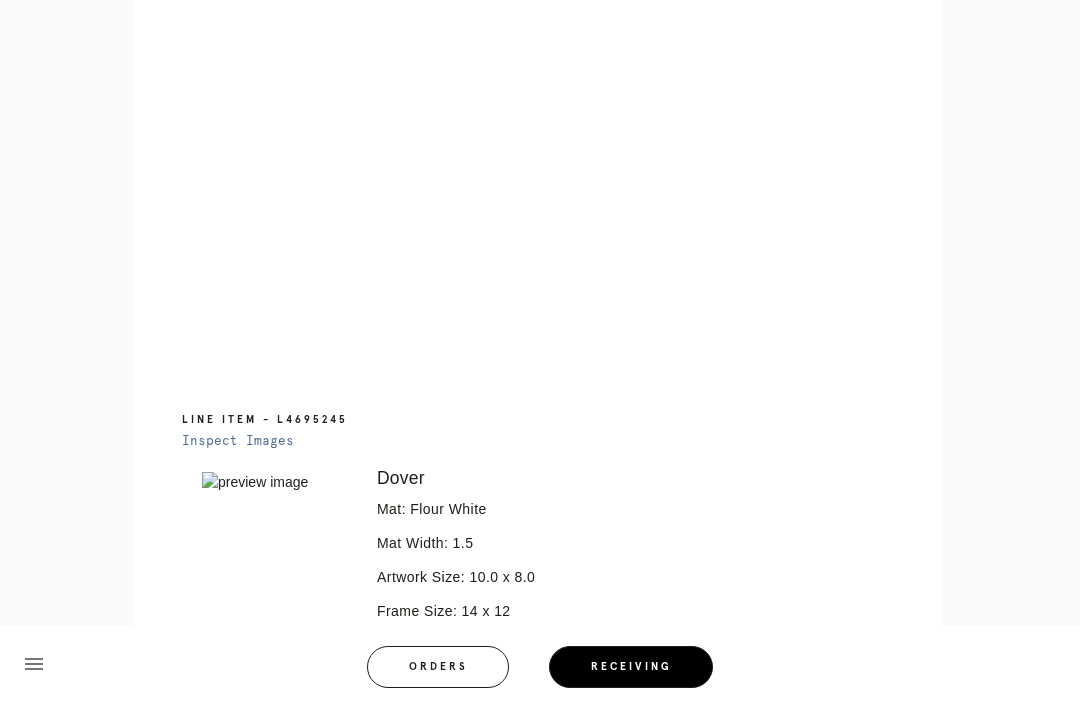 scroll, scrollTop: 897, scrollLeft: 0, axis: vertical 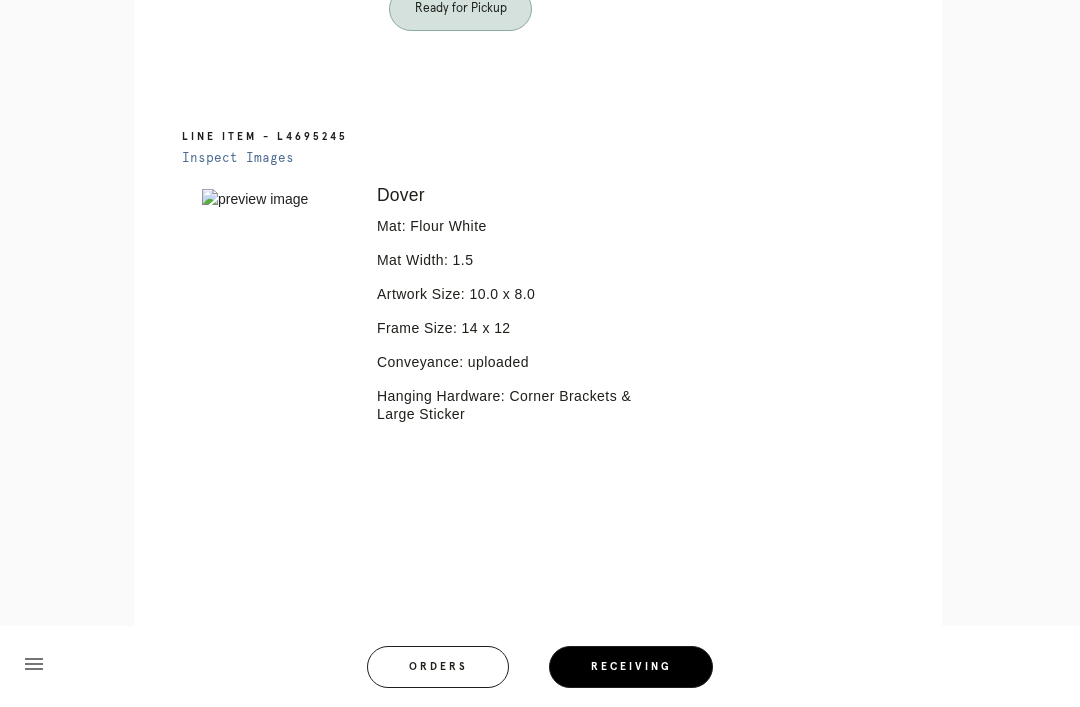 click on "Line Item - L8735688
Inspect Images
Error retreiving frame spec #9778796
Dover
Mat: Flour White
Mat Width: 1.5
Artwork Size:
10.0
x
8.0
Frame Size:
14
x
12
Conveyance: uploaded
Hanging Hardware: Corner Brackets & Large Sticker
Ready for Pickup
Line Item - L4695245
Inspect Images
Error retreiving frame spec #9778794
Dover
Mat: Flour White
Mat Width: 1.5
Artwork Size:
10.0
x
8.0
Frame Size:
14
x
12
Conveyance: uploaded
Hanging Hardware: Corner Brackets & Large Sticker" at bounding box center [538, 141] 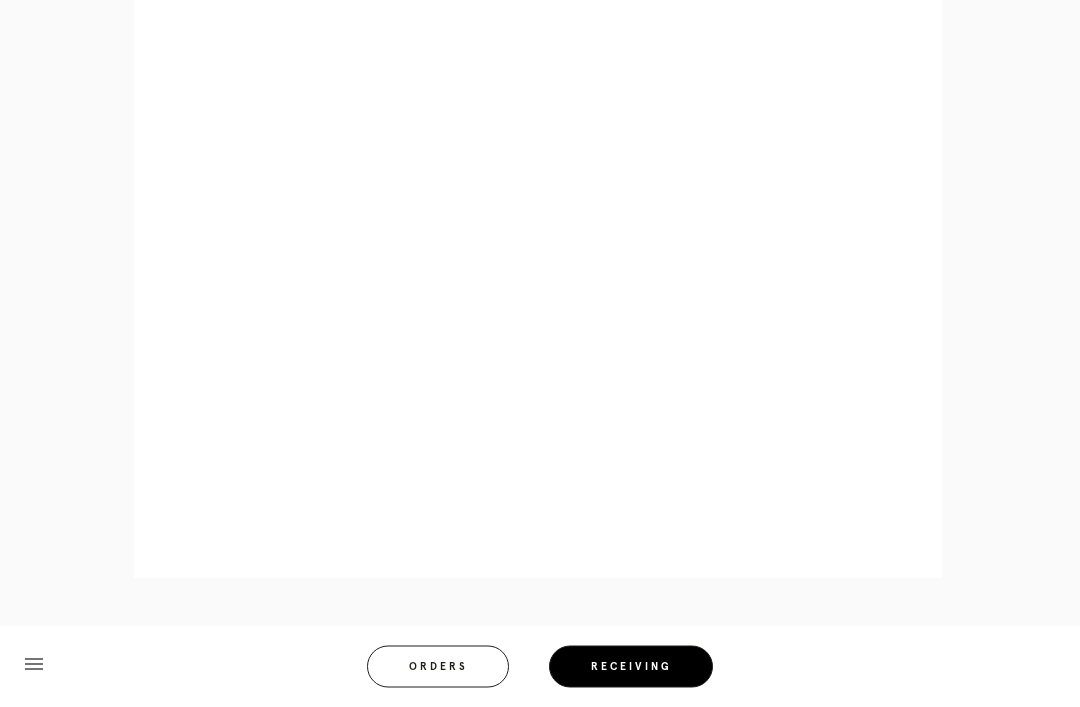 scroll, scrollTop: 1322, scrollLeft: 0, axis: vertical 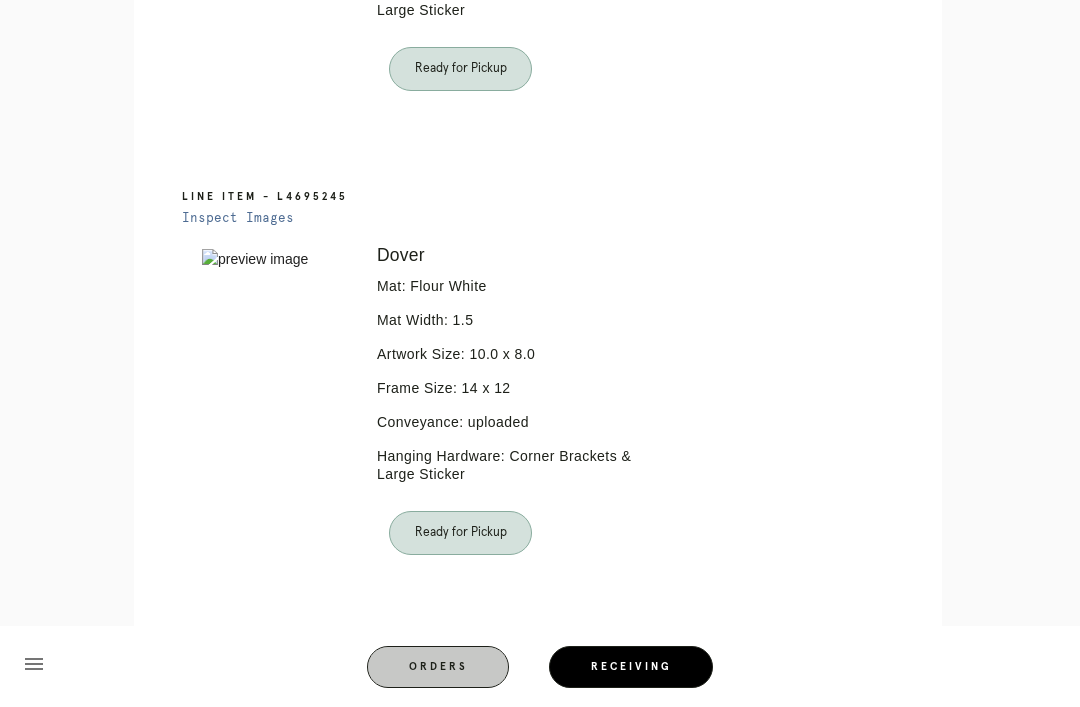 click on "Receiving" at bounding box center [631, 667] 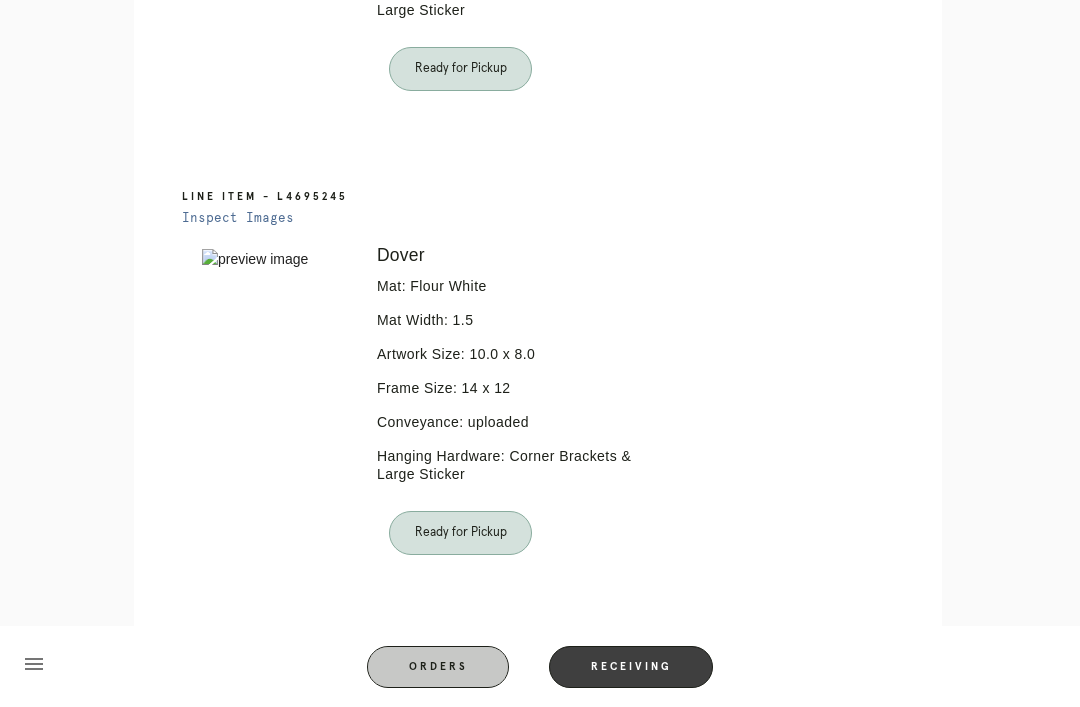 click on "Orders" at bounding box center [438, 667] 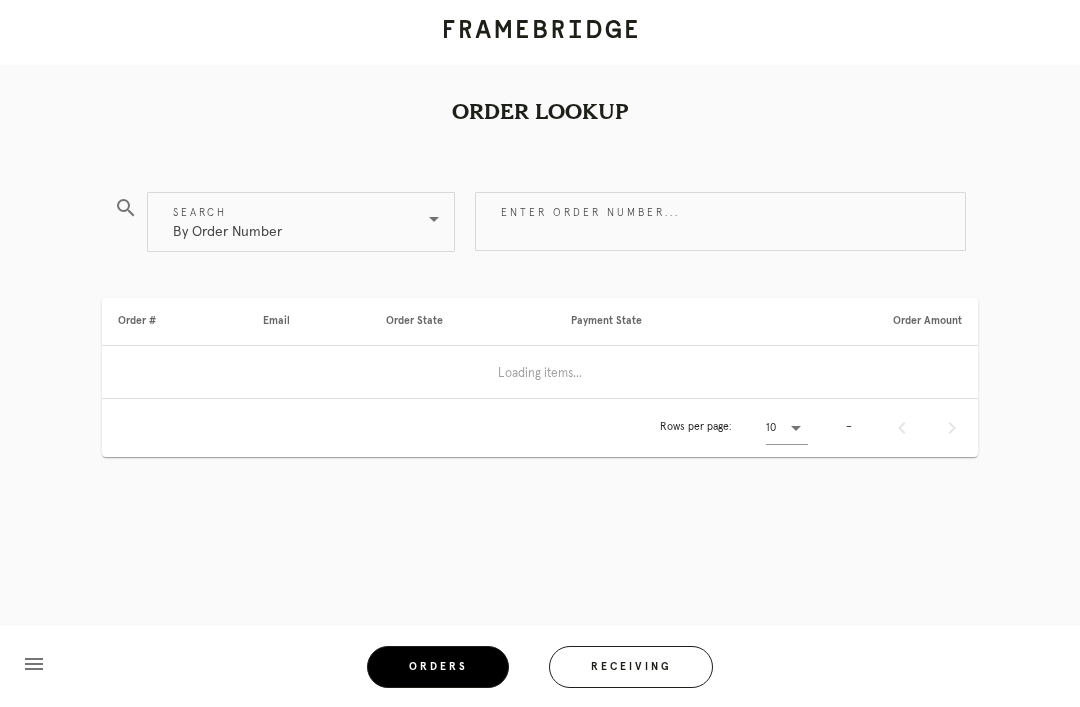 scroll, scrollTop: 0, scrollLeft: 0, axis: both 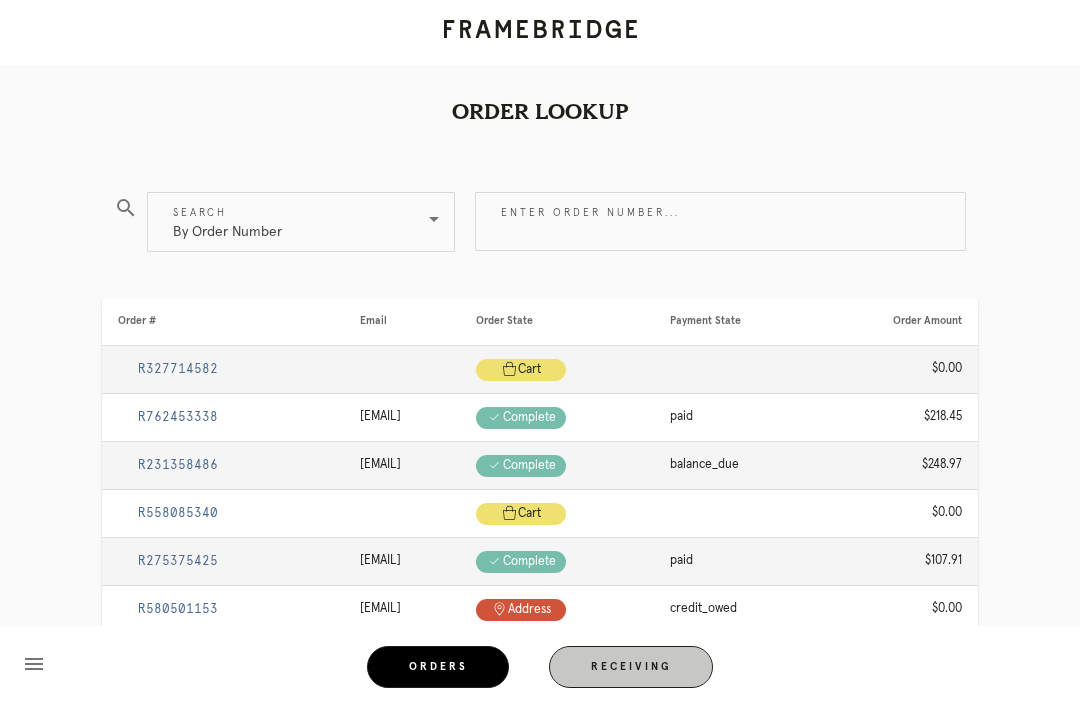 click on "Receiving" at bounding box center (631, 667) 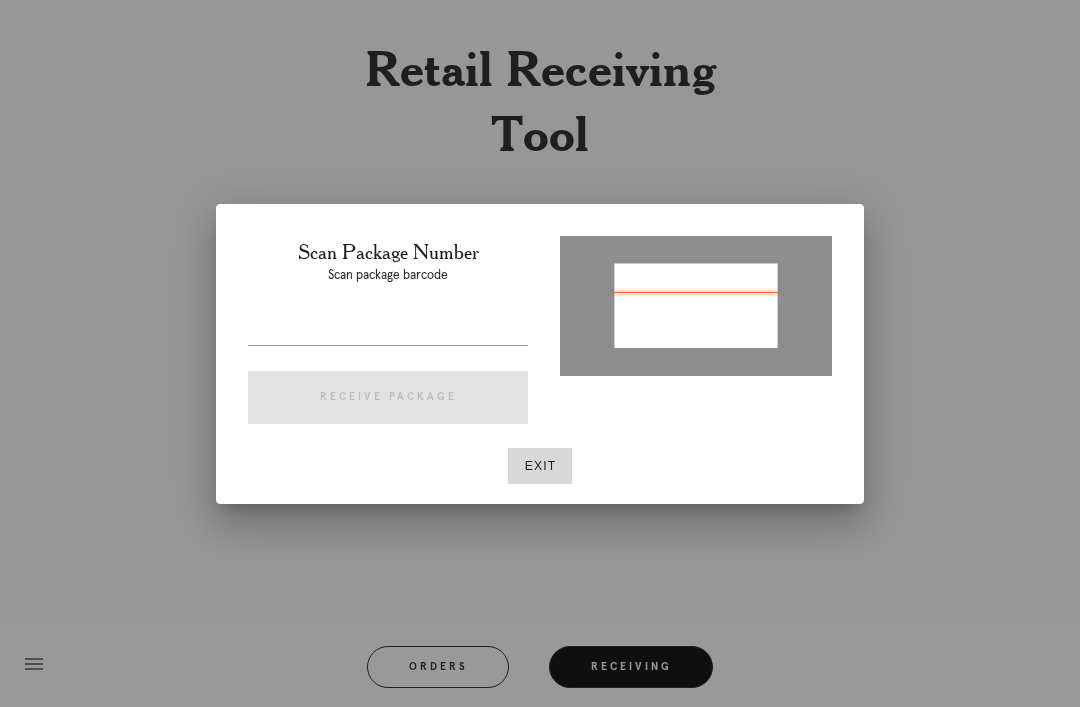 type on "1ZE3628K0339716488" 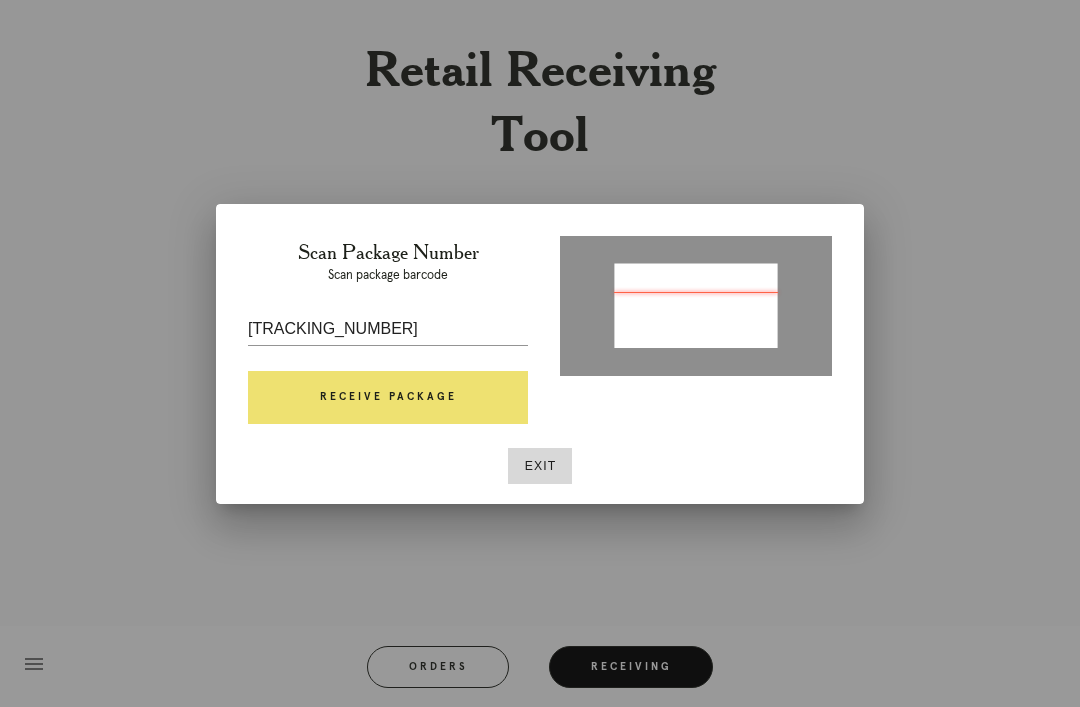click on "Receive Package" at bounding box center (388, 398) 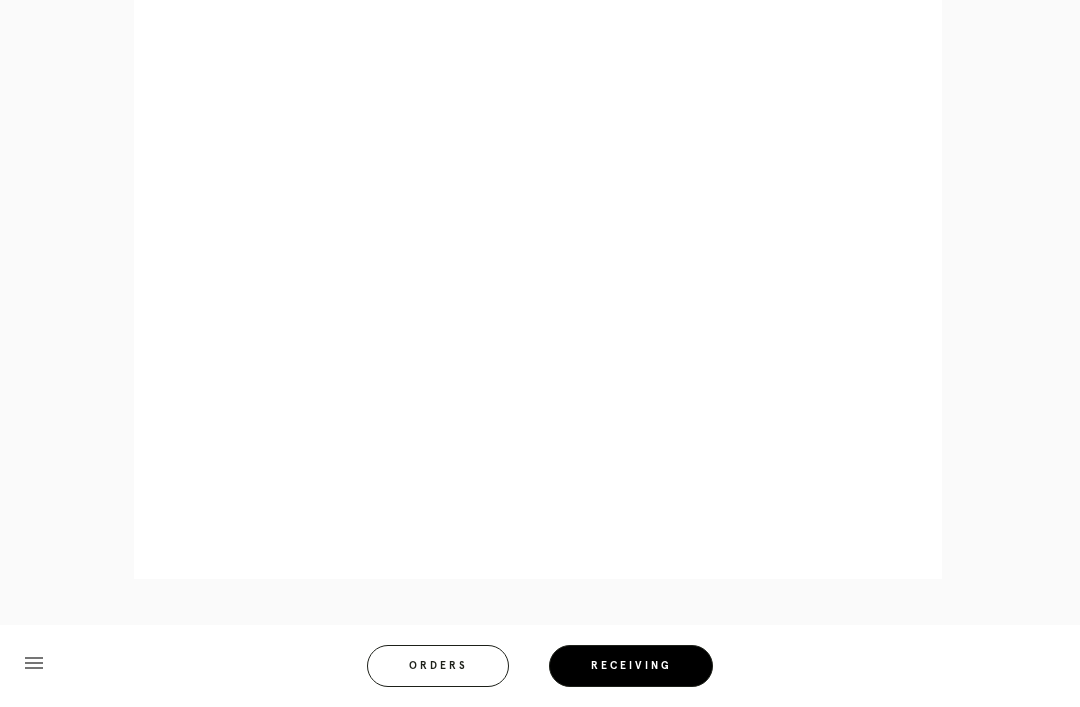 scroll, scrollTop: 3594, scrollLeft: 0, axis: vertical 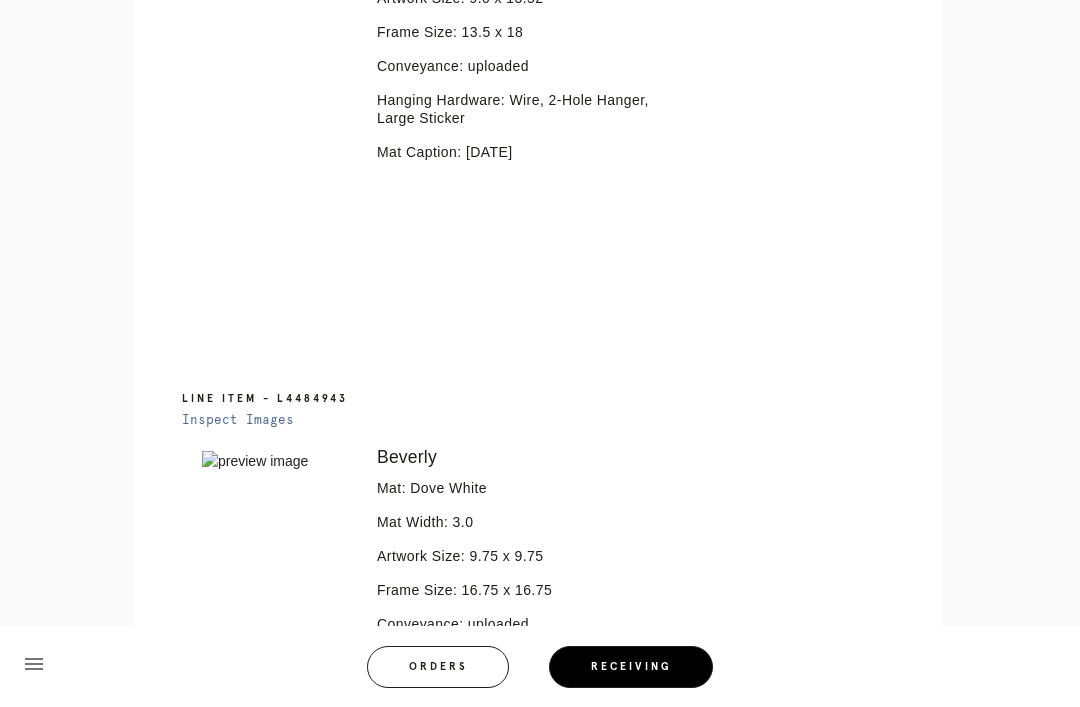 click on "Inspect Images" at bounding box center (238, 420) 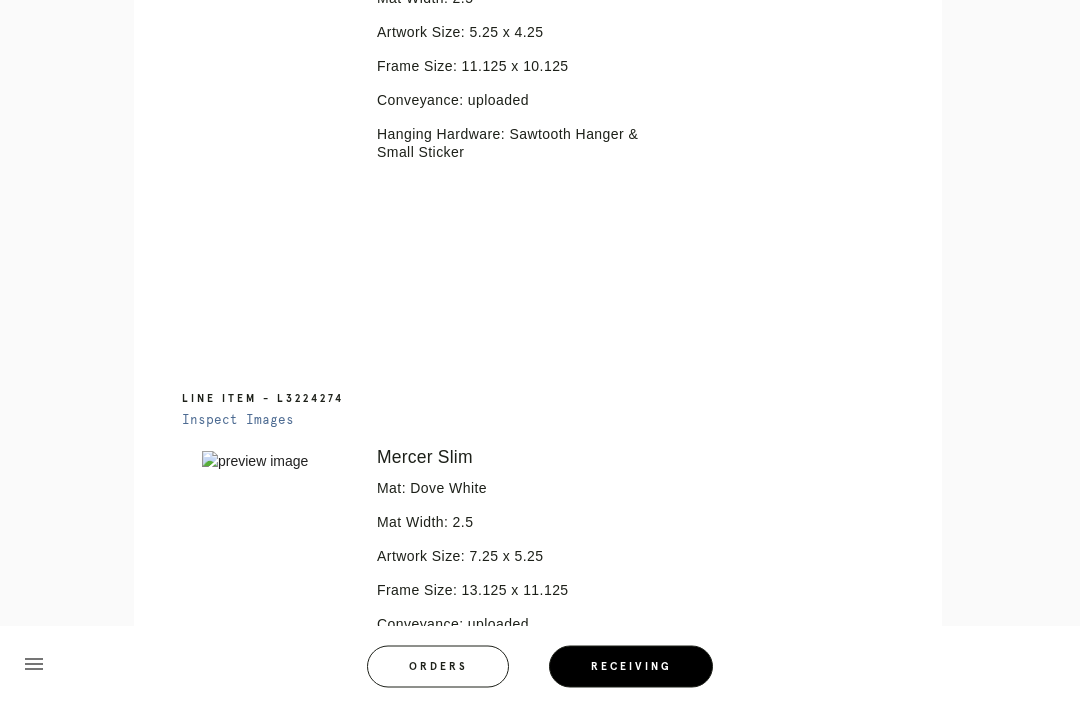 scroll, scrollTop: 0, scrollLeft: 0, axis: both 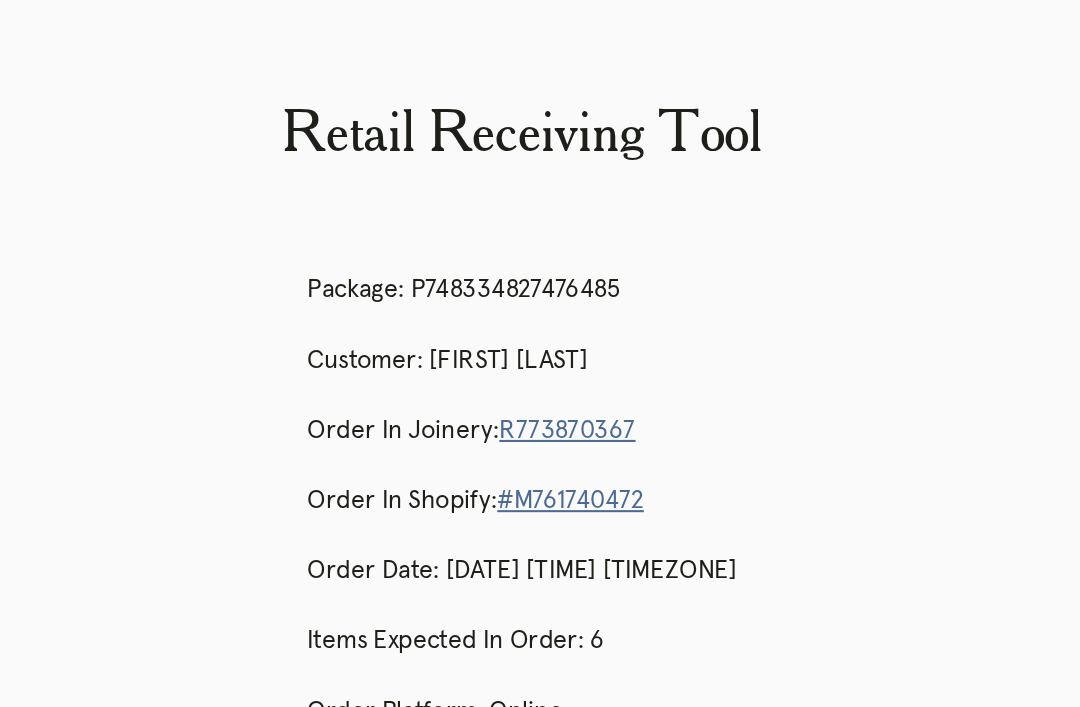 click on "Retail Receiving Tool   close   Package: P748334827476485   Customer: [FIRST] [LAST]
Order in Joinery:
R773870367
Order in Shopify:
#M761740472
Order Date:
[DATE]  [TIME] [TIMEZONE]
Items Expected in Order: 6   Order Platform: online     Items Expected in Package:  6
Line Item - L6721054
Inspect Images
Error retreiving frame spec #9779089
Bolton
Mat: Dove White
Mat Width: 2.5
Artwork Size:
5.25
x
4.25
Frame Size:
11.125
x
10.125
Conveyance: uploaded
Hanging Hardware: Sawtooth Hanger & Small Sticker
Line Item - L3224274
Inspect Images
Error retreiving frame spec #9779083
Mercer Slim" at bounding box center (540, 1891) 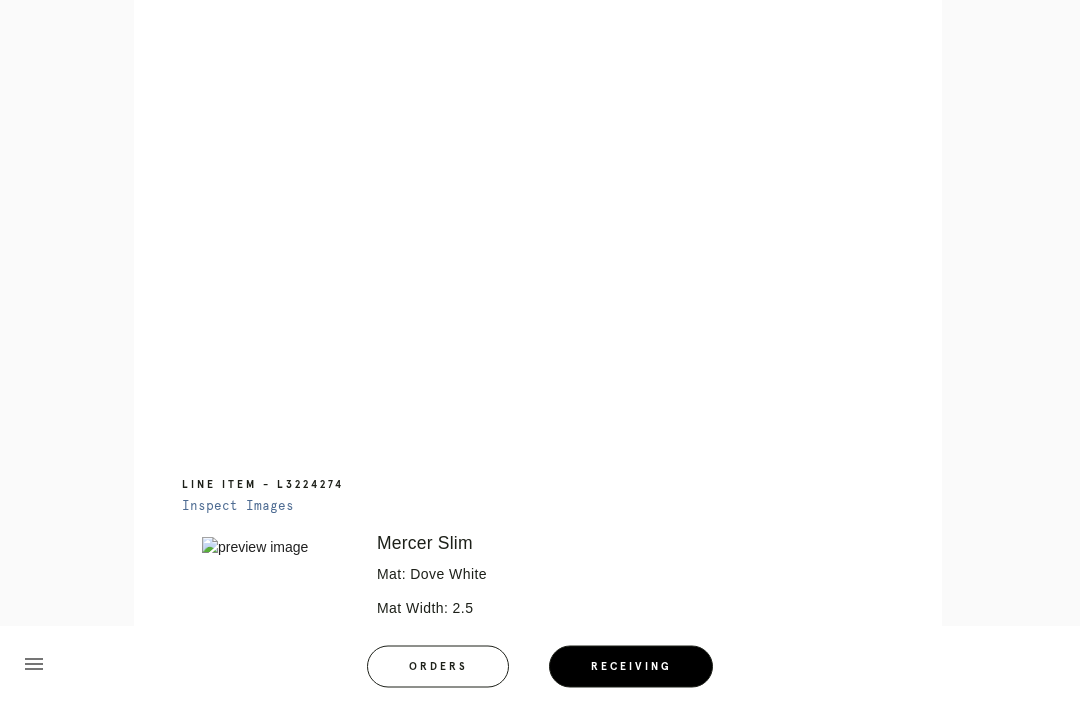 scroll, scrollTop: 954, scrollLeft: 0, axis: vertical 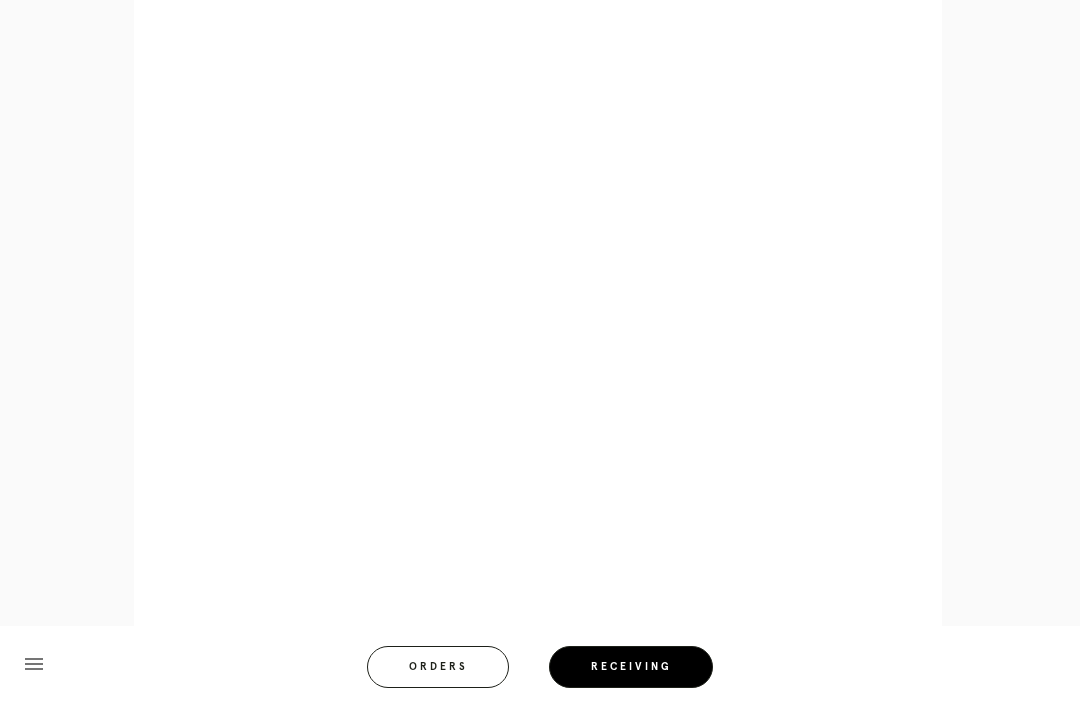 click on "Error retreiving frame spec #9779083
Mercer Slim
Mat: Dove White
Mat Width: 2.5
Artwork Size:
7.25
x
5.25
Frame Size:
13.125
x
11.125
Conveyance: uploaded
Hanging Hardware: Sawtooth Hanger & Small Sticker" at bounding box center [556, 202] 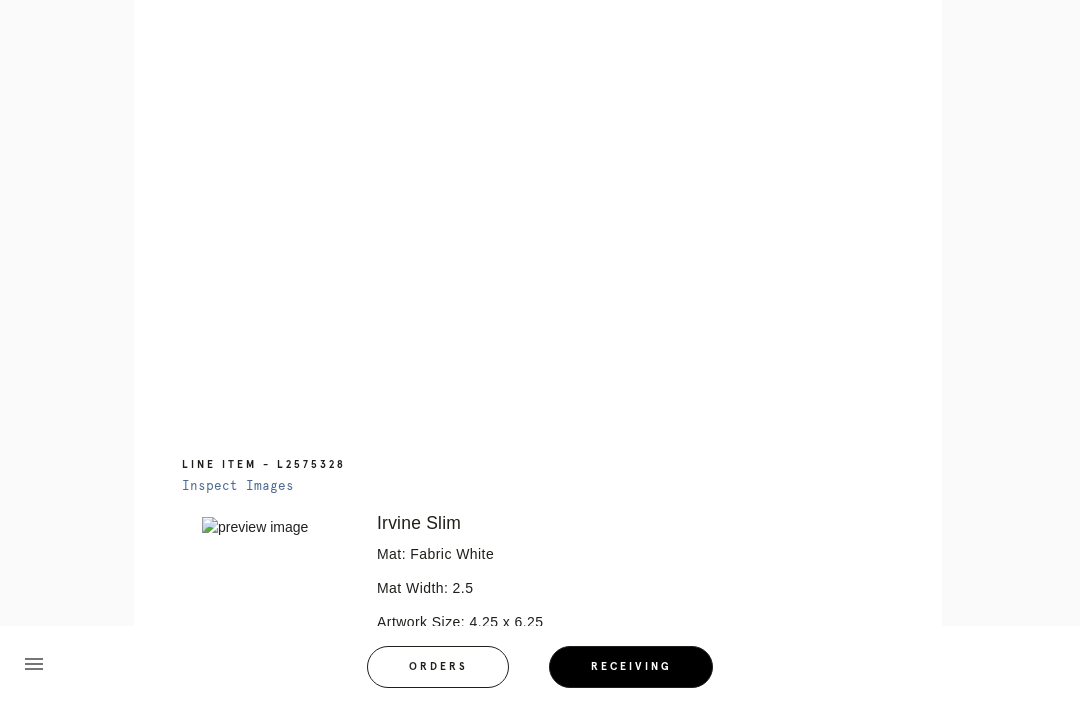 scroll, scrollTop: 1484, scrollLeft: 0, axis: vertical 